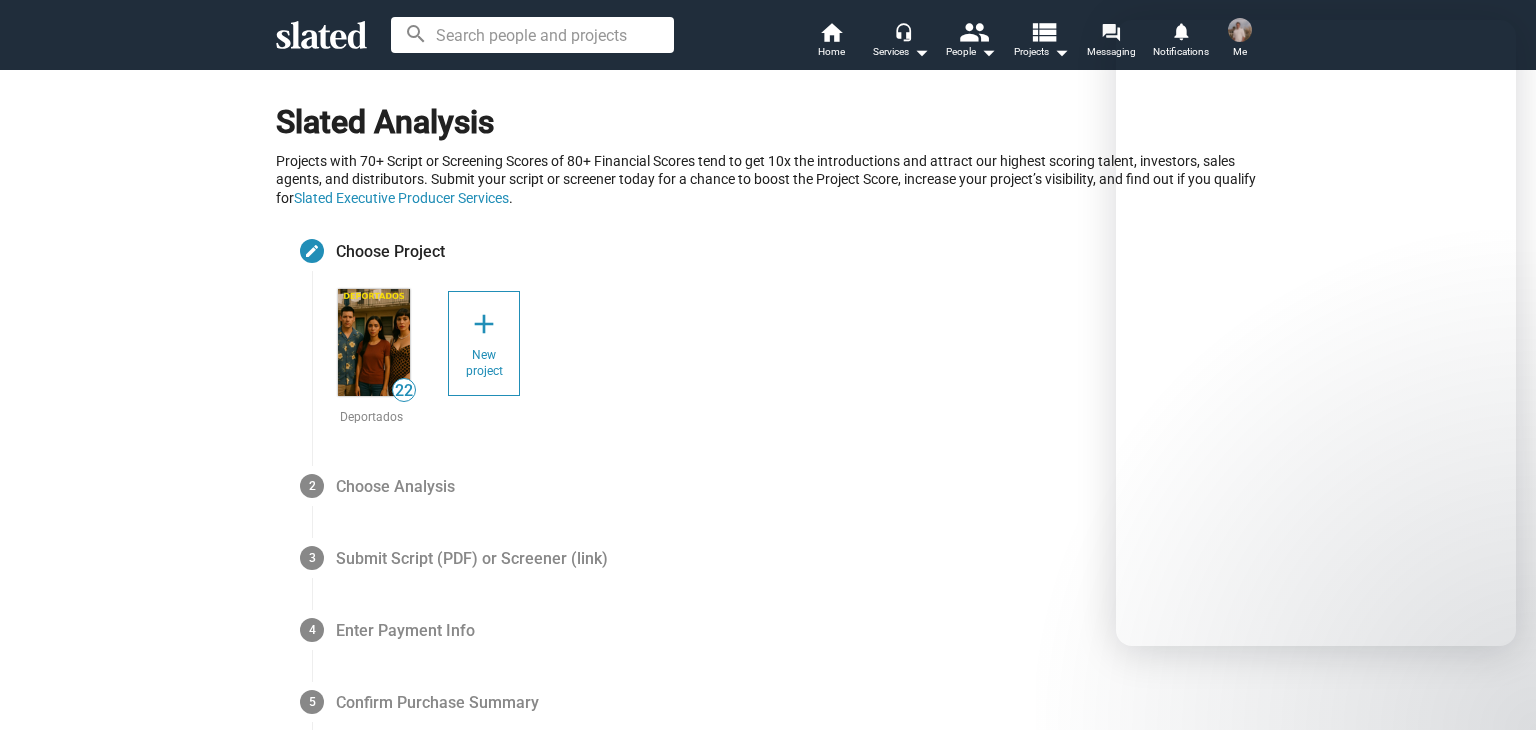 scroll, scrollTop: 0, scrollLeft: 0, axis: both 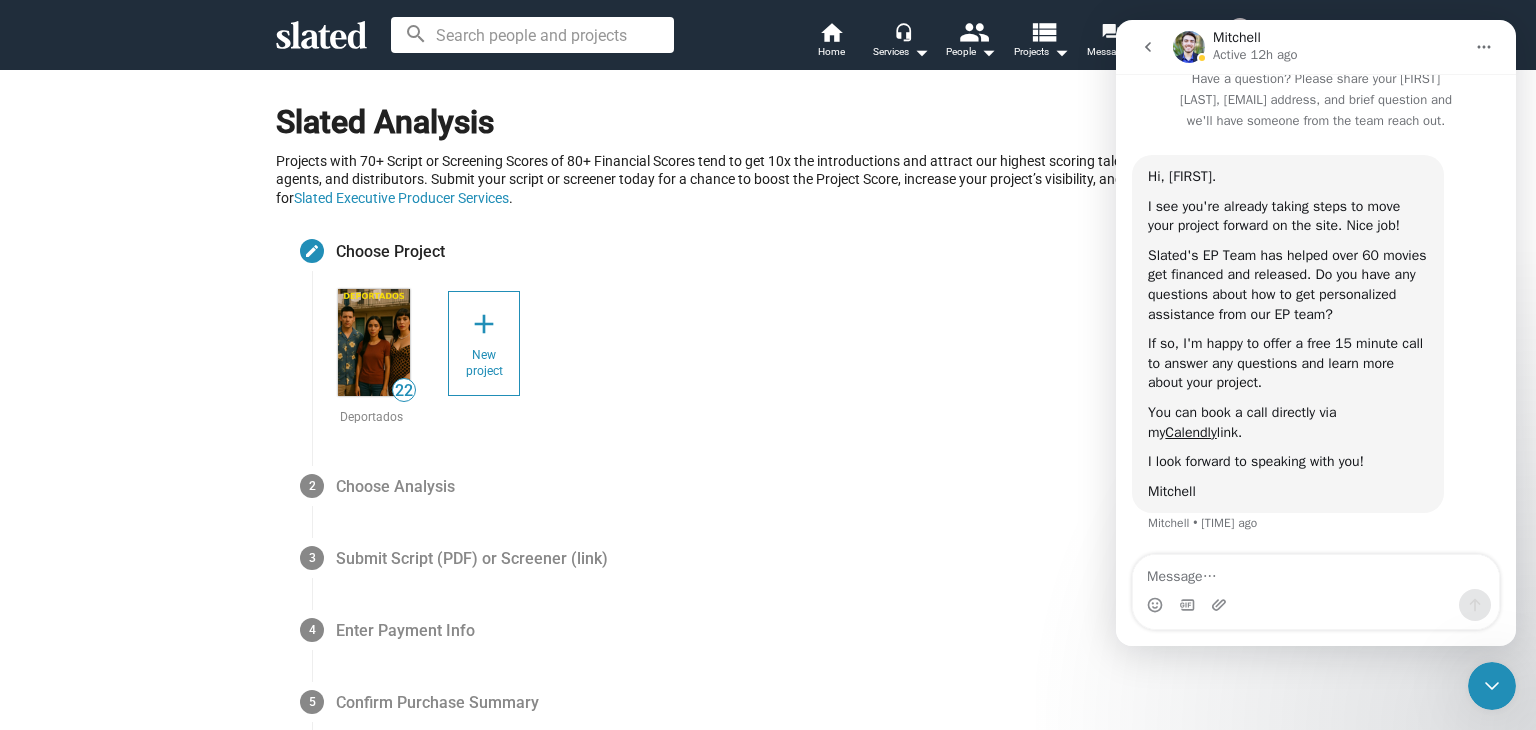 click on "22 Deportados add New project" at bounding box center [814, 368] 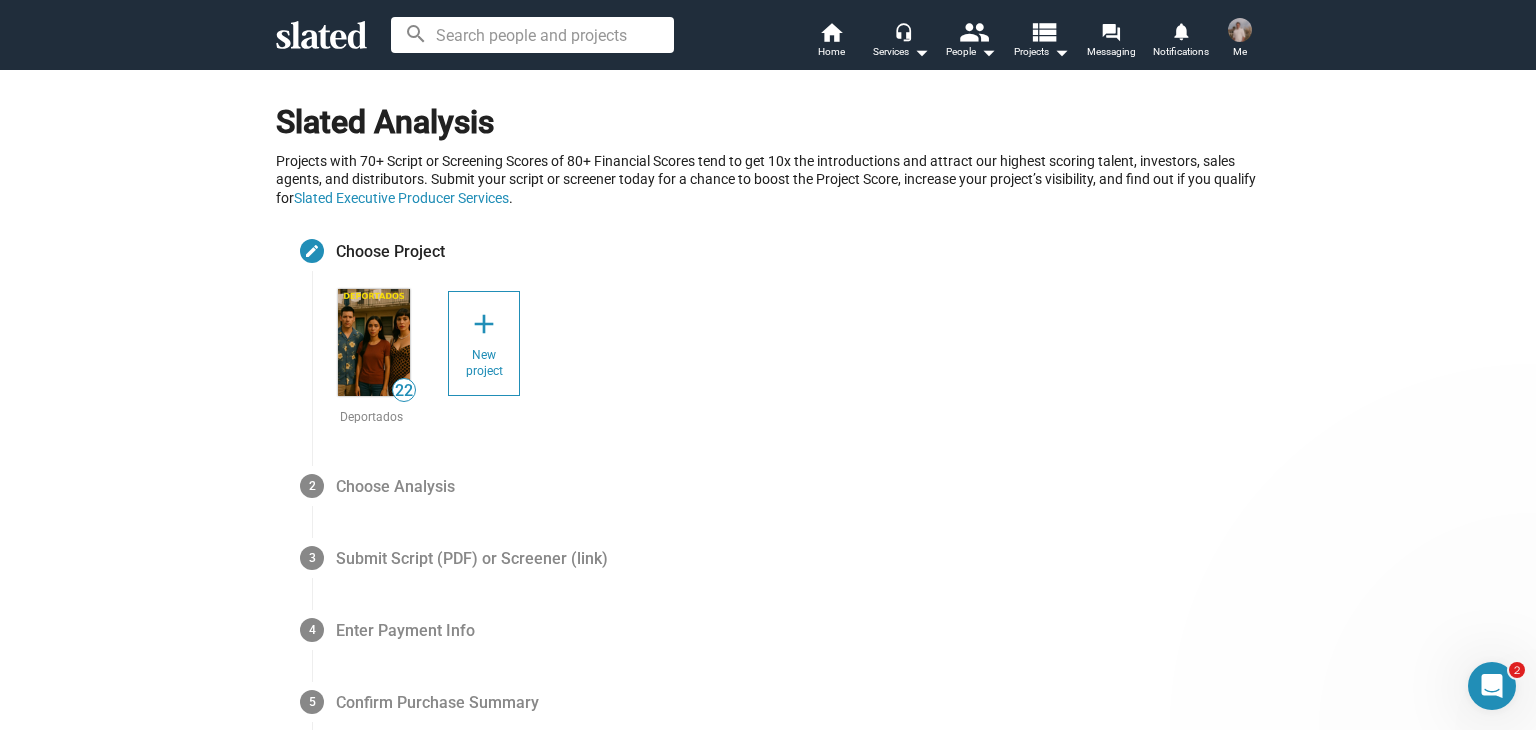 scroll, scrollTop: 0, scrollLeft: 0, axis: both 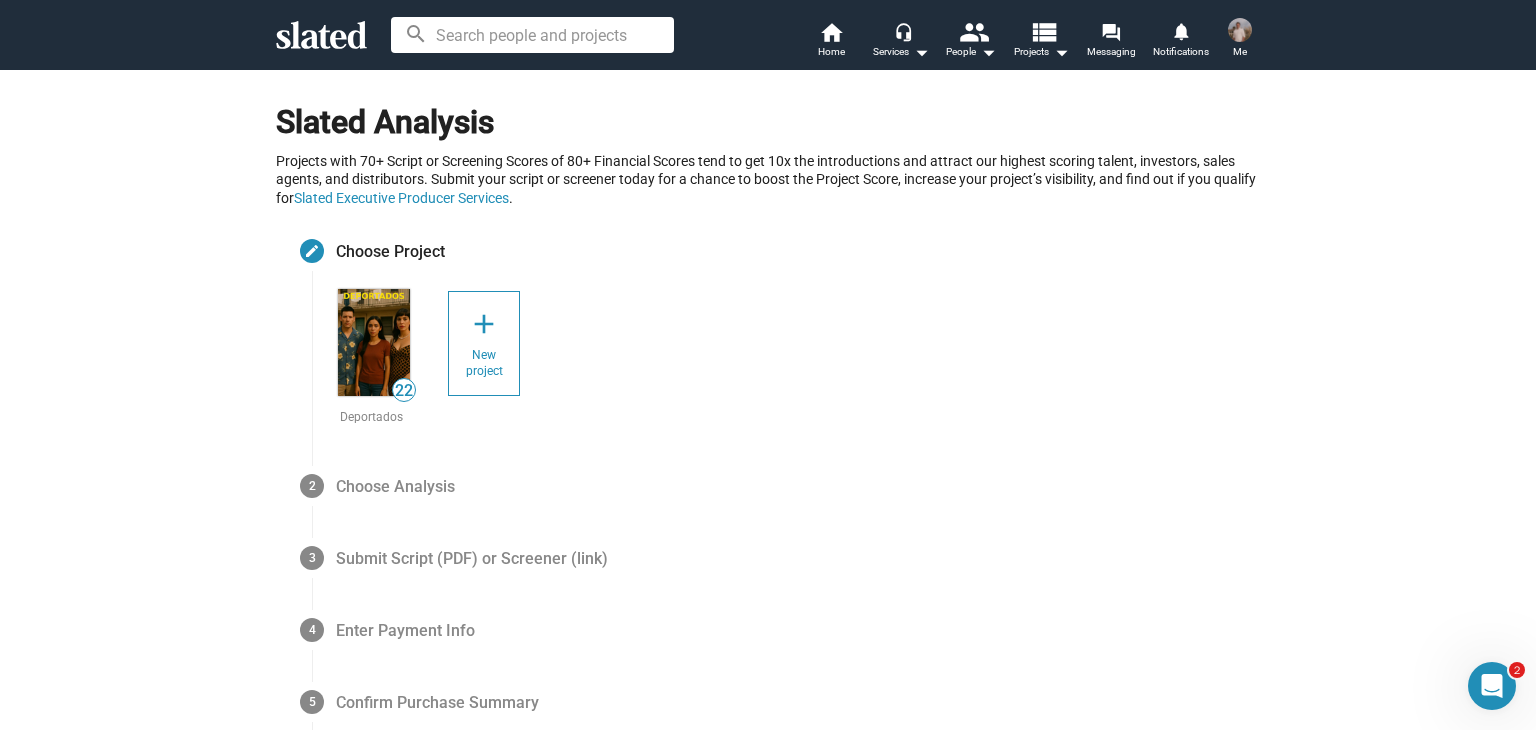 click at bounding box center [374, 342] 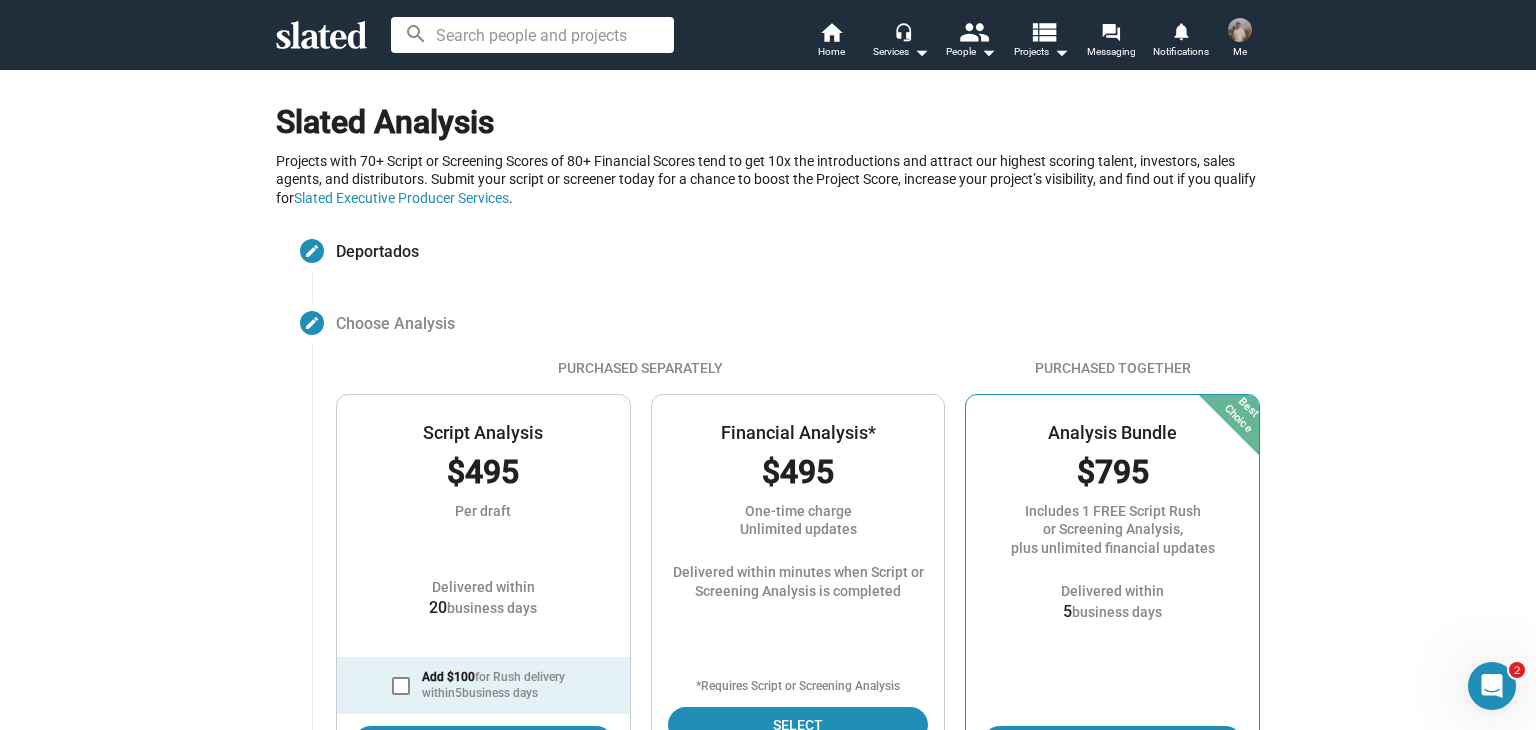 click 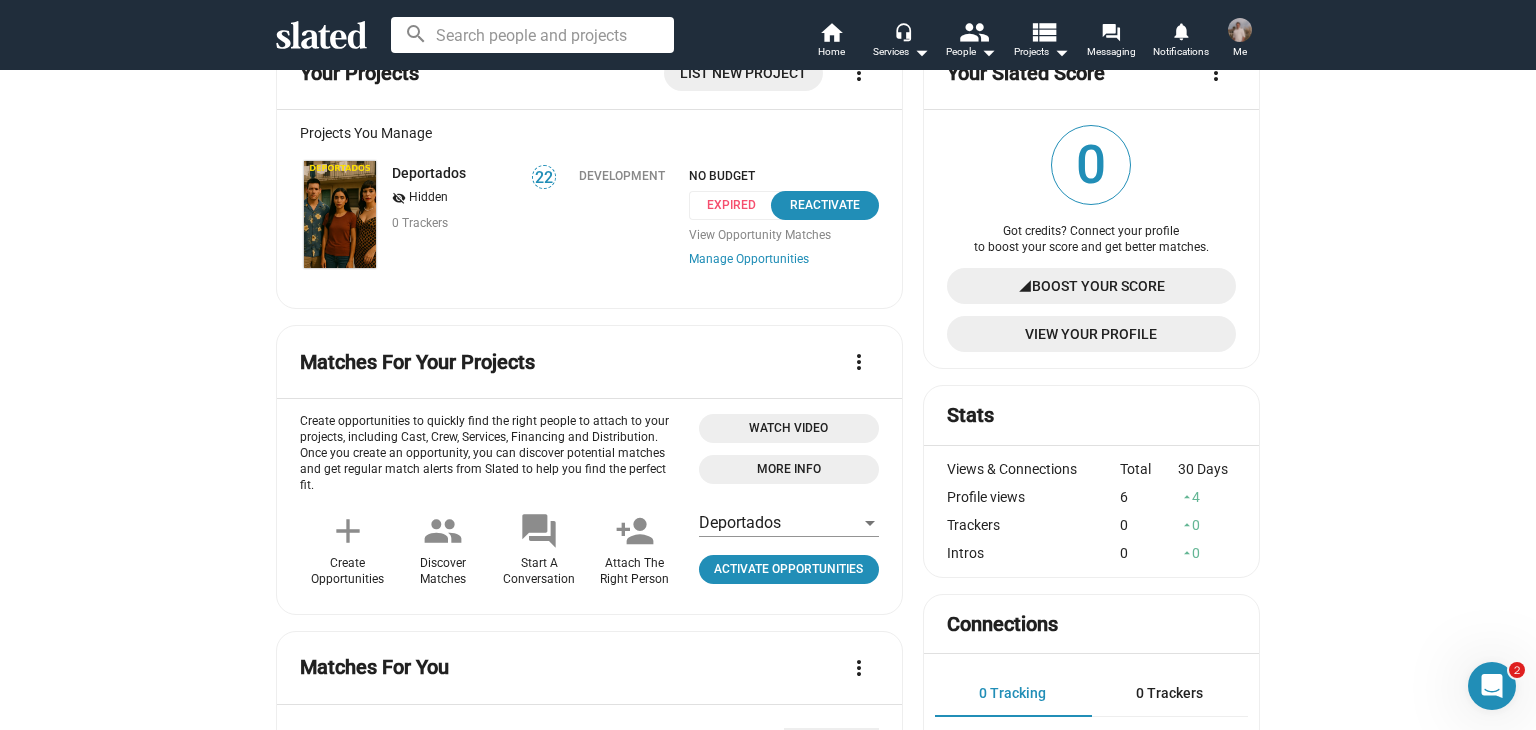 scroll, scrollTop: 100, scrollLeft: 0, axis: vertical 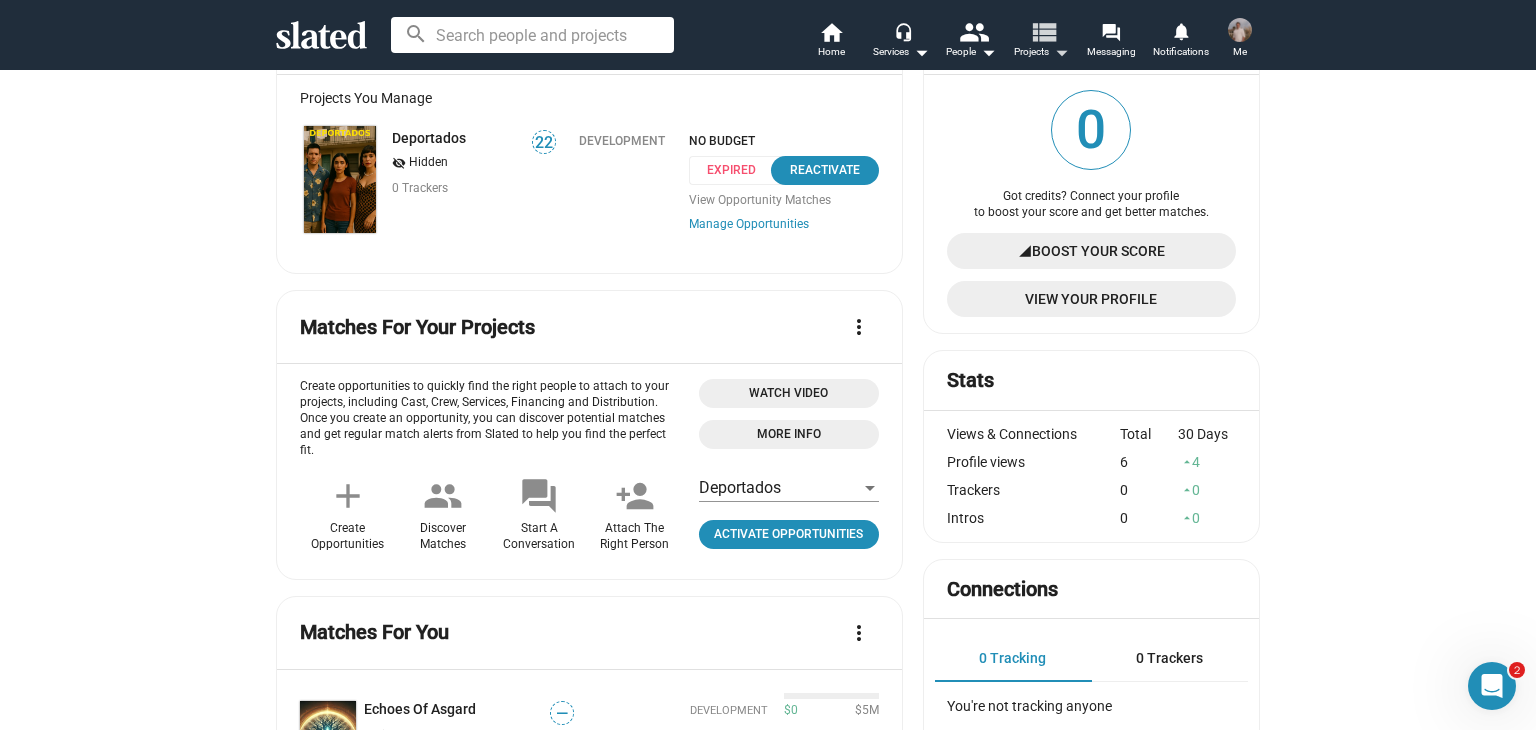 click on "arrow_drop_down" at bounding box center [1061, 52] 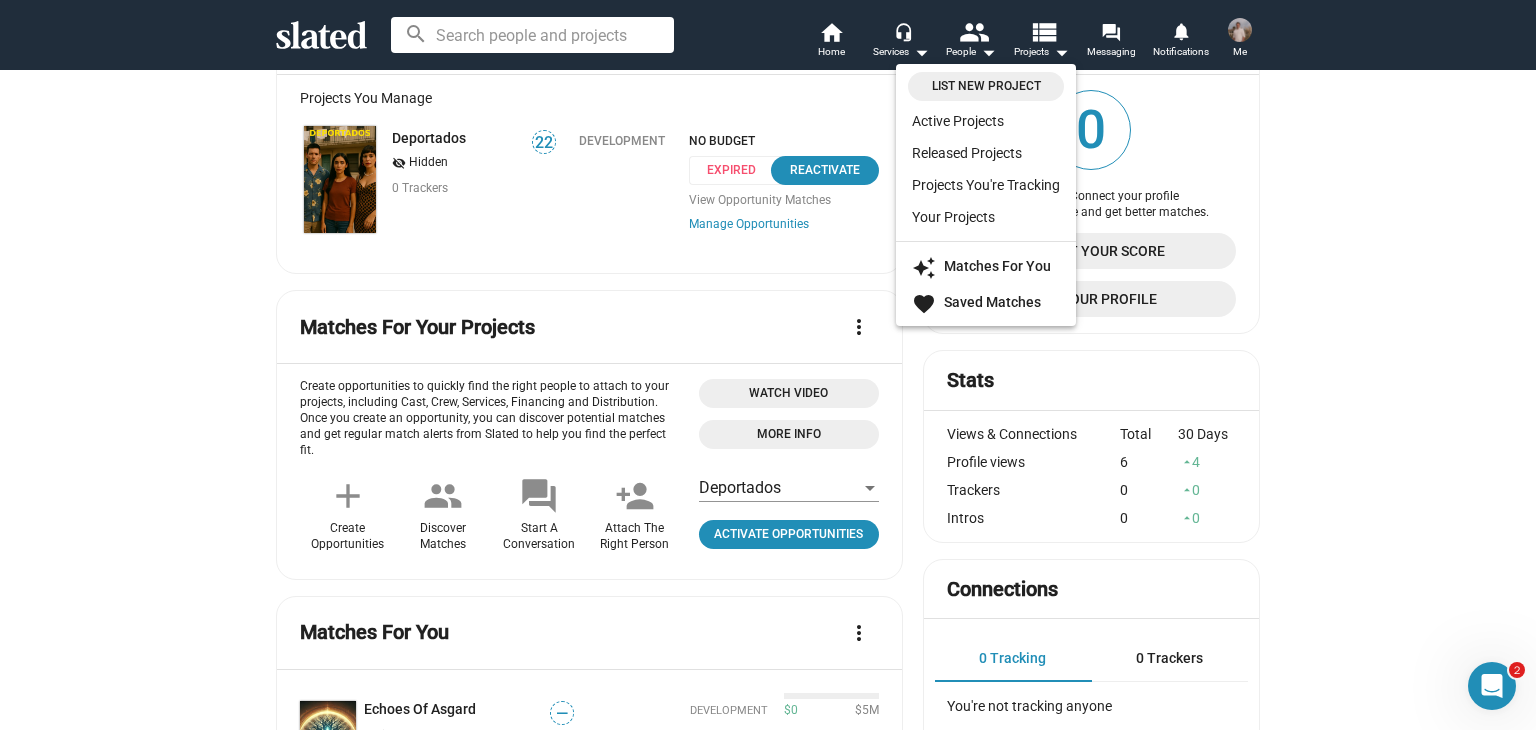 click at bounding box center (768, 365) 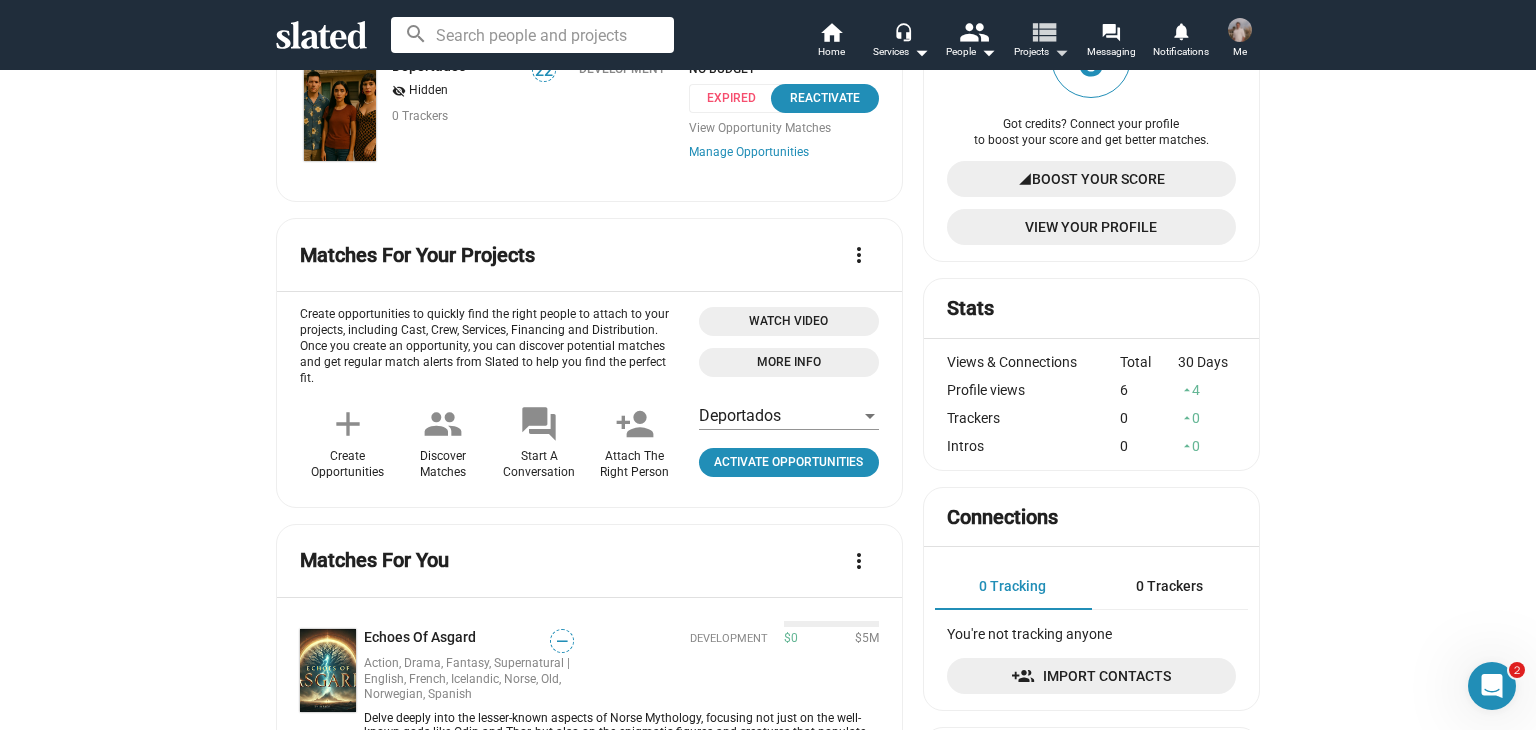 scroll, scrollTop: 300, scrollLeft: 0, axis: vertical 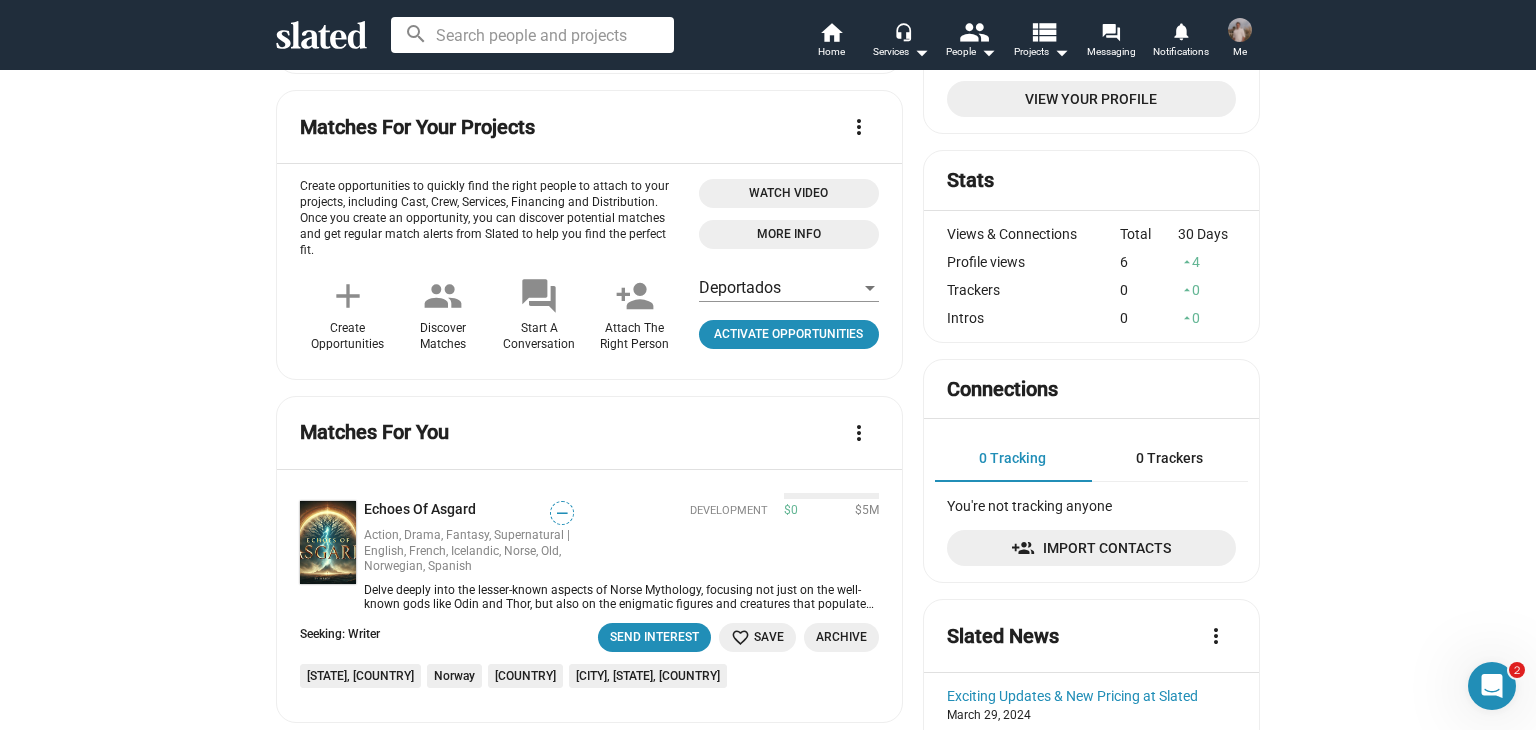 click at bounding box center (1240, 30) 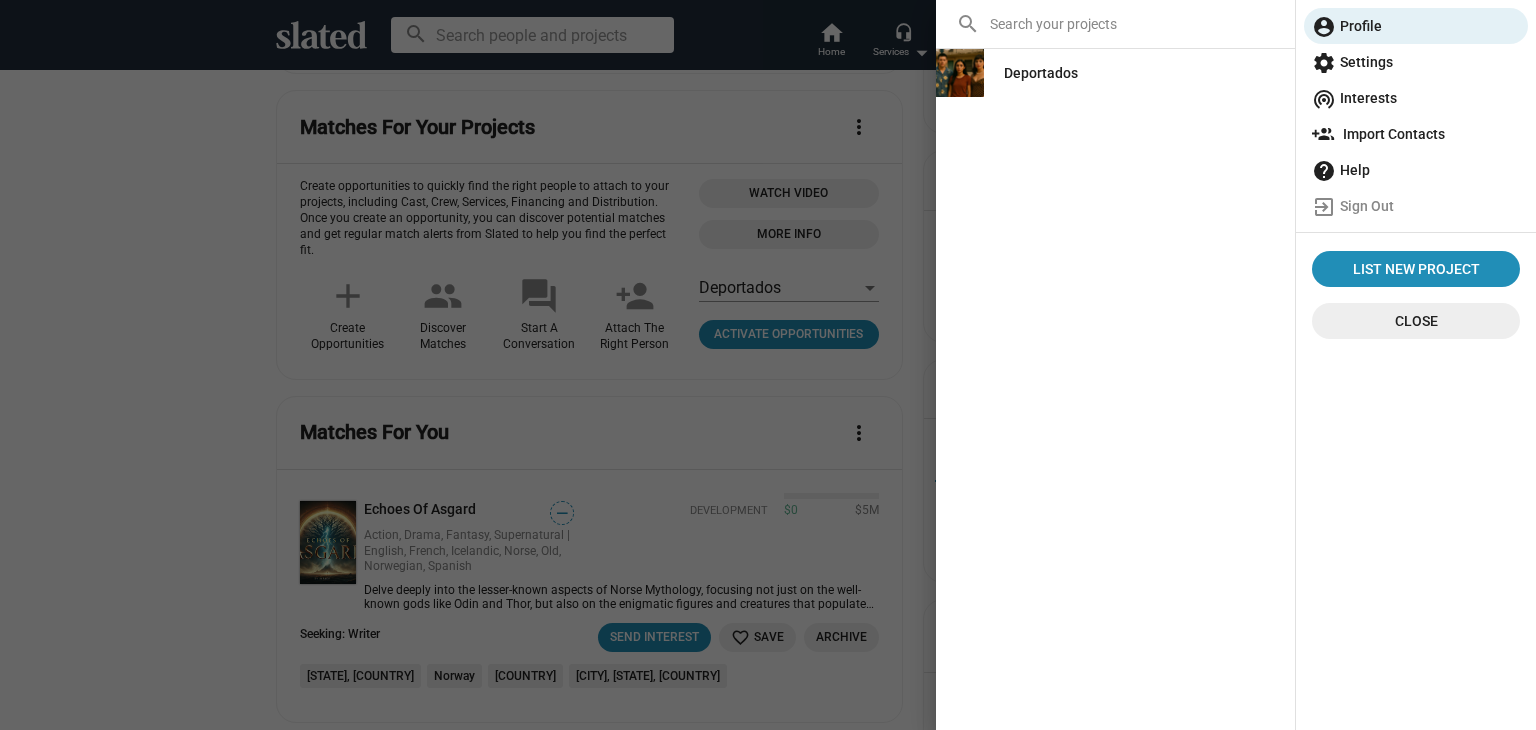 click 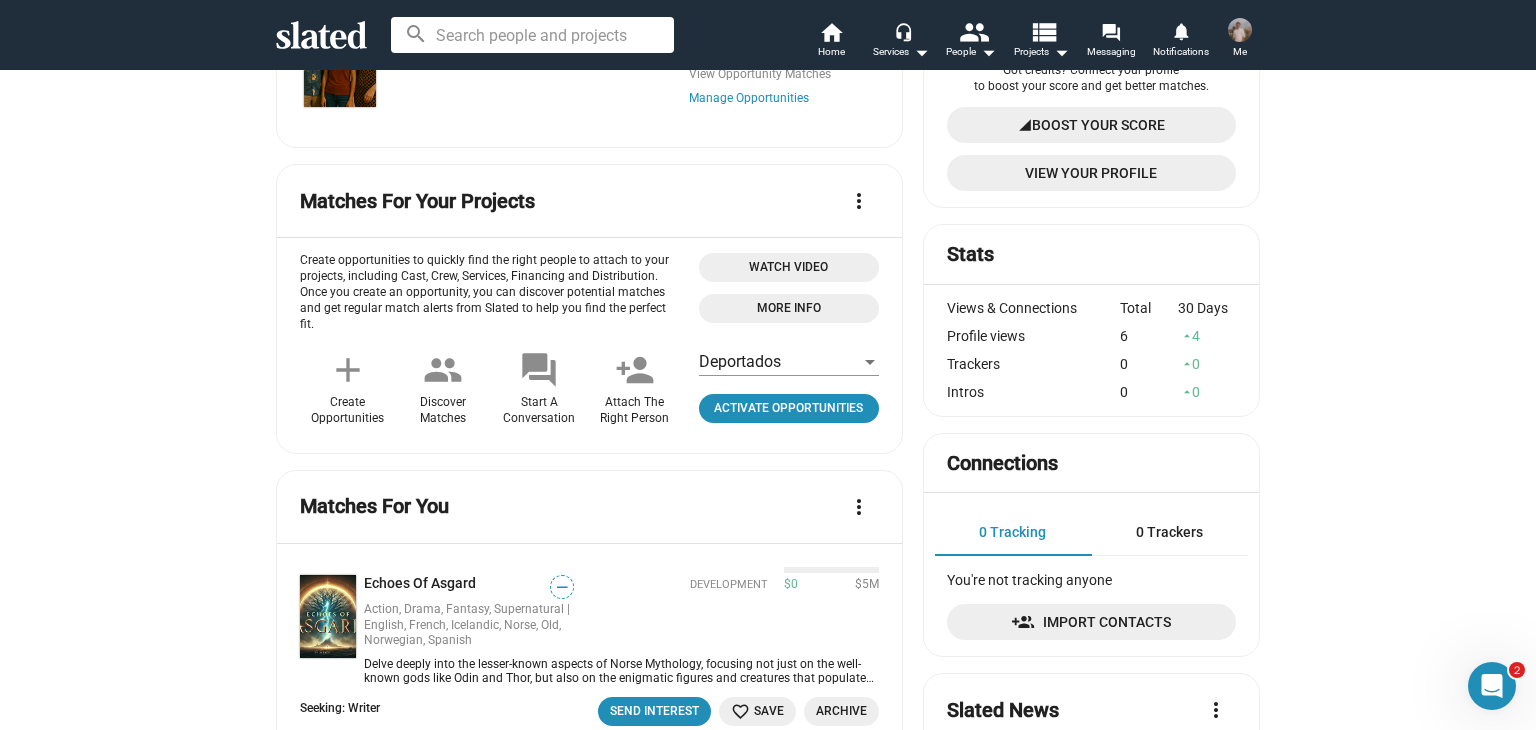 scroll, scrollTop: 0, scrollLeft: 0, axis: both 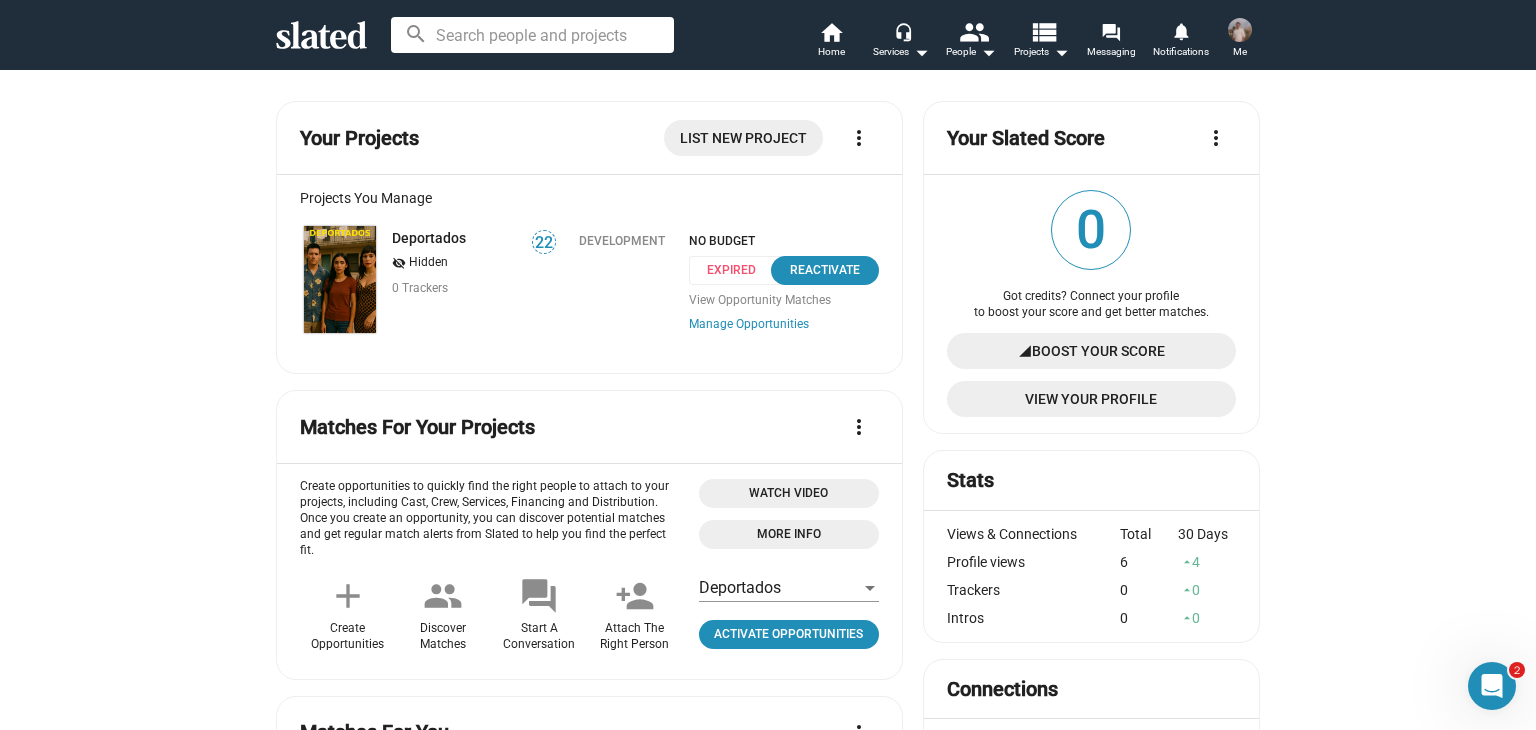 click 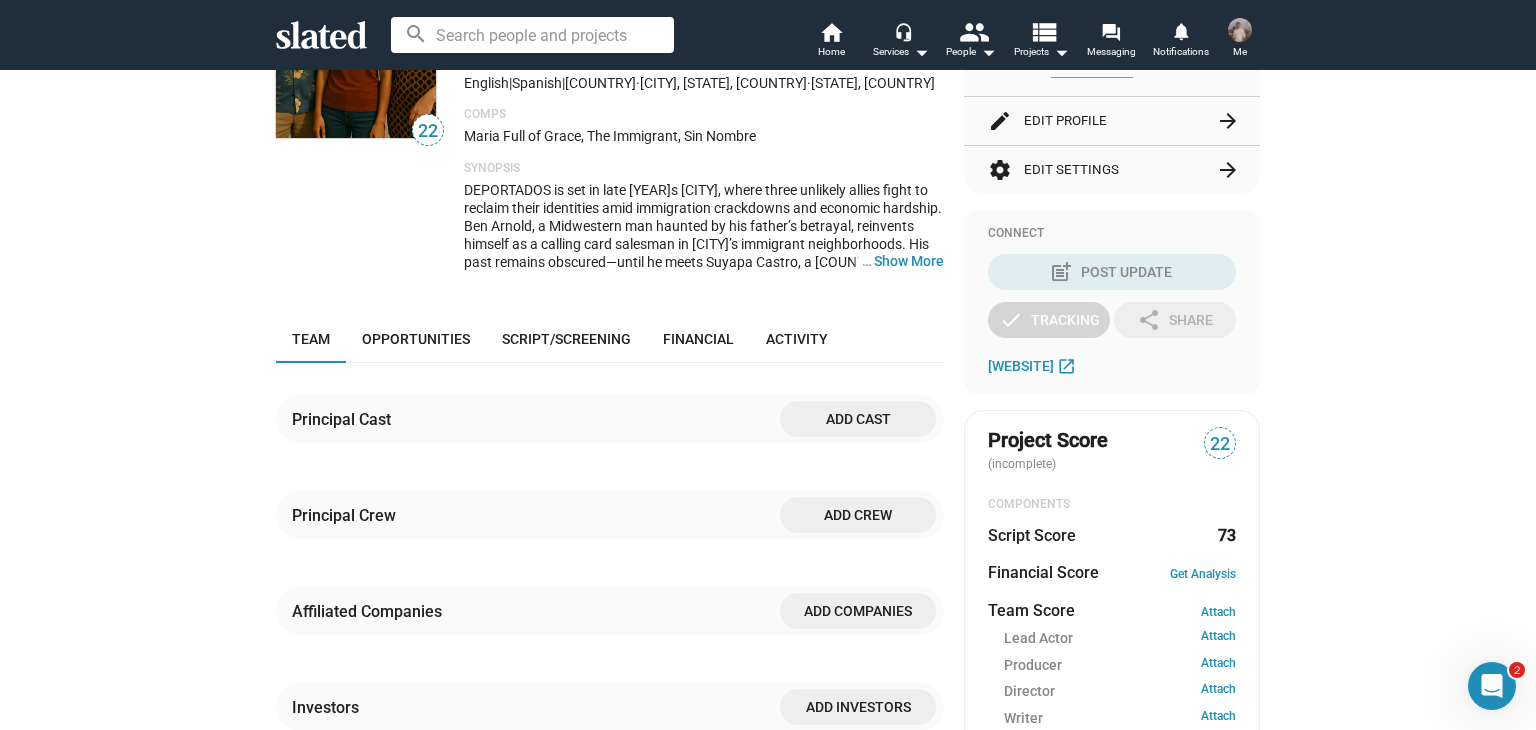 scroll, scrollTop: 200, scrollLeft: 0, axis: vertical 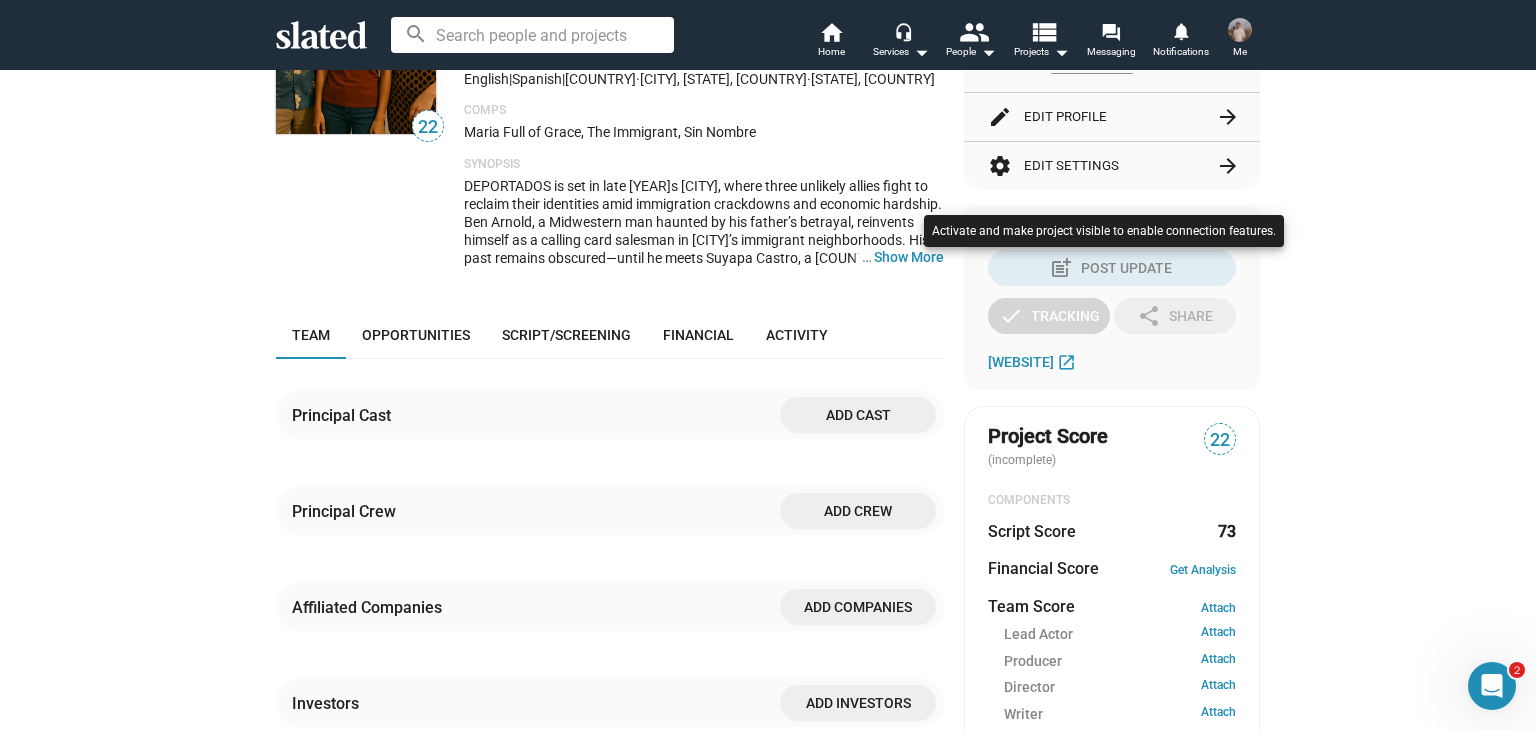 click at bounding box center (768, 365) 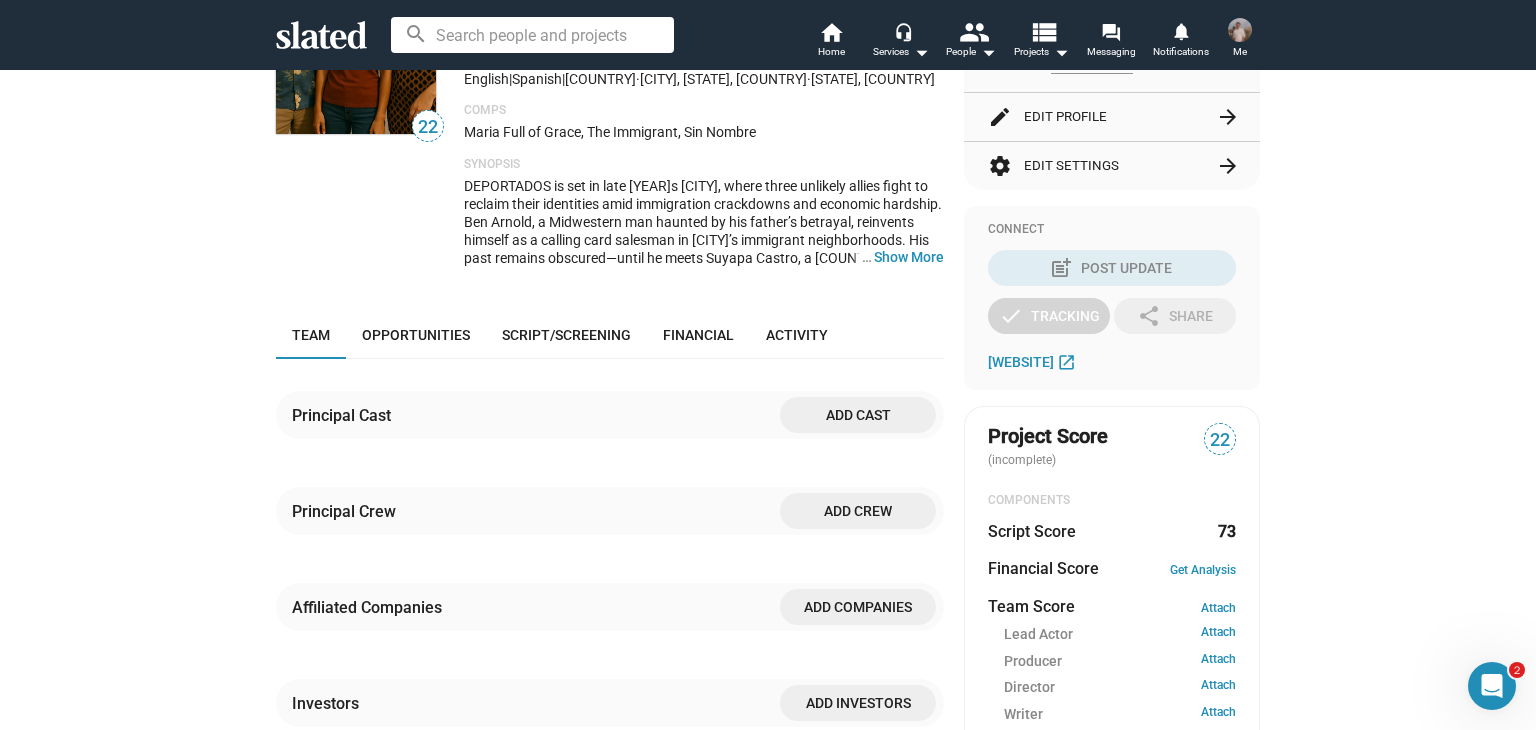 scroll, scrollTop: 0, scrollLeft: 0, axis: both 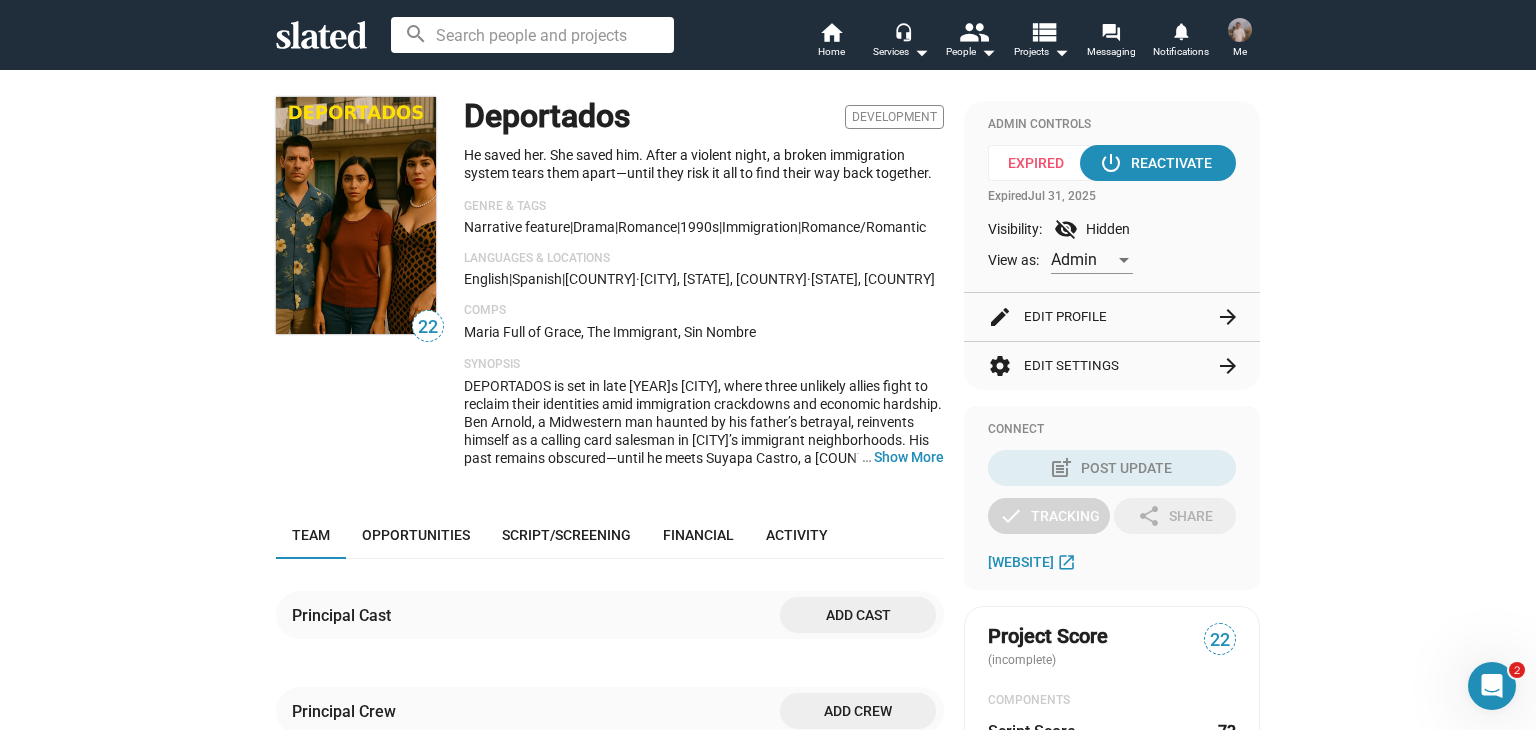 click at bounding box center (1240, 30) 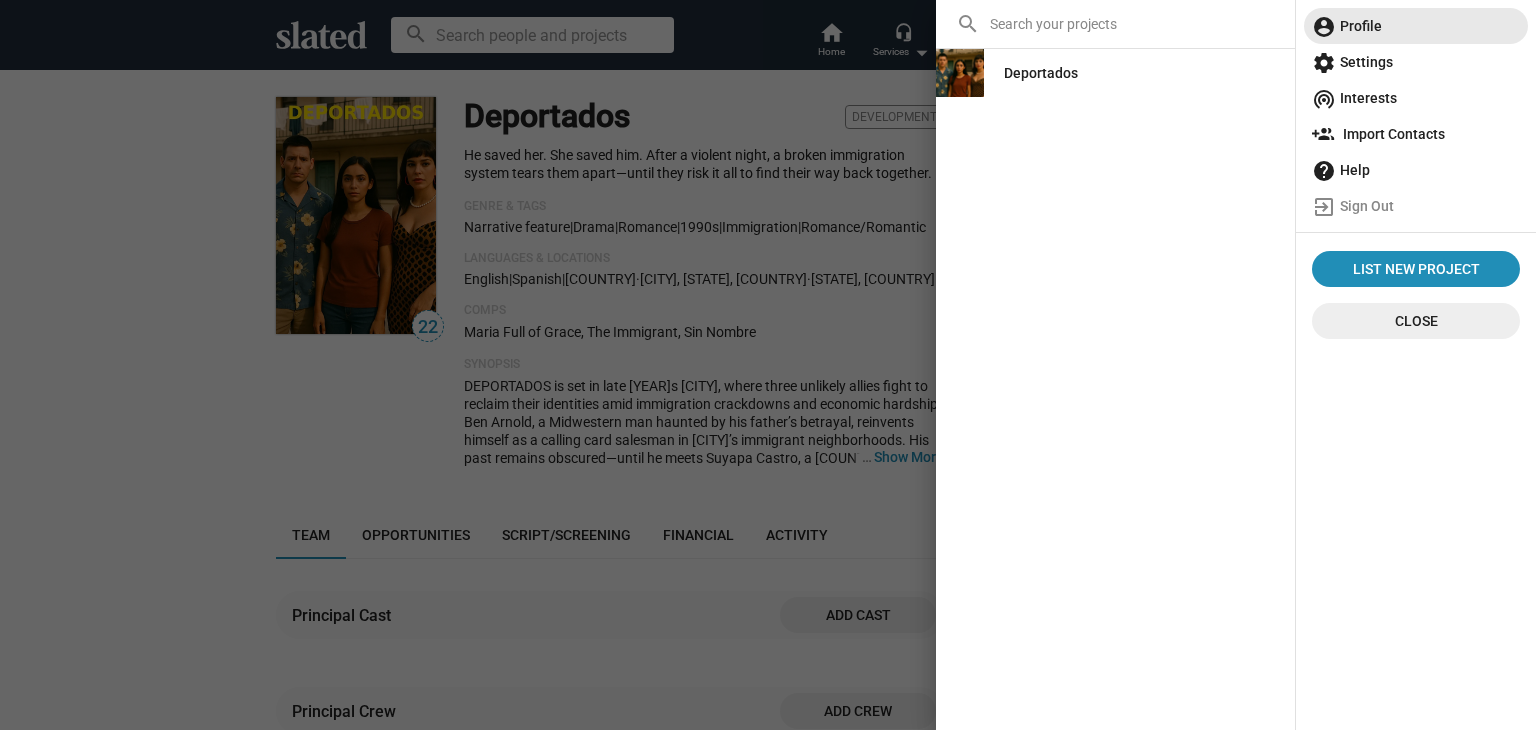 click on "account_circle  Profile" 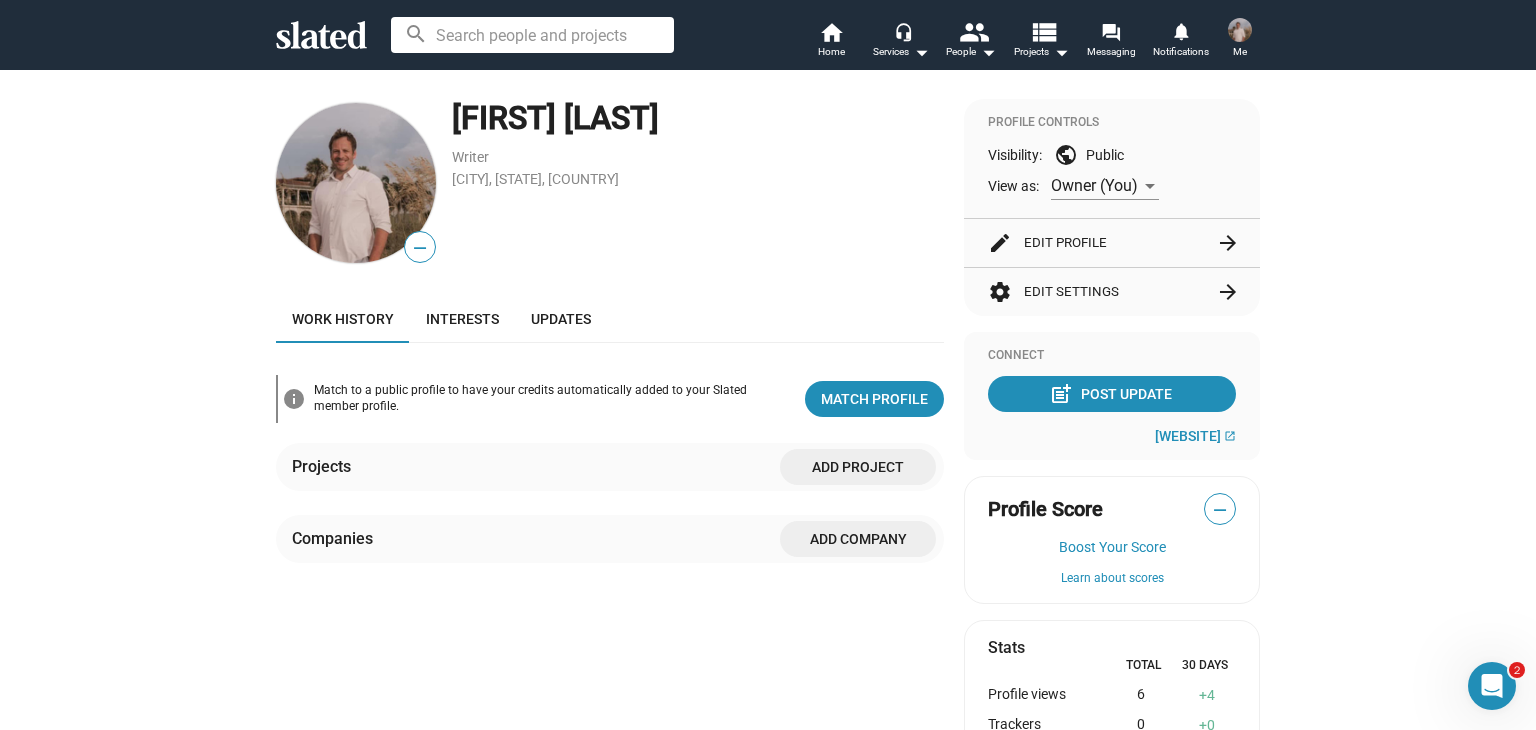 scroll, scrollTop: 0, scrollLeft: 0, axis: both 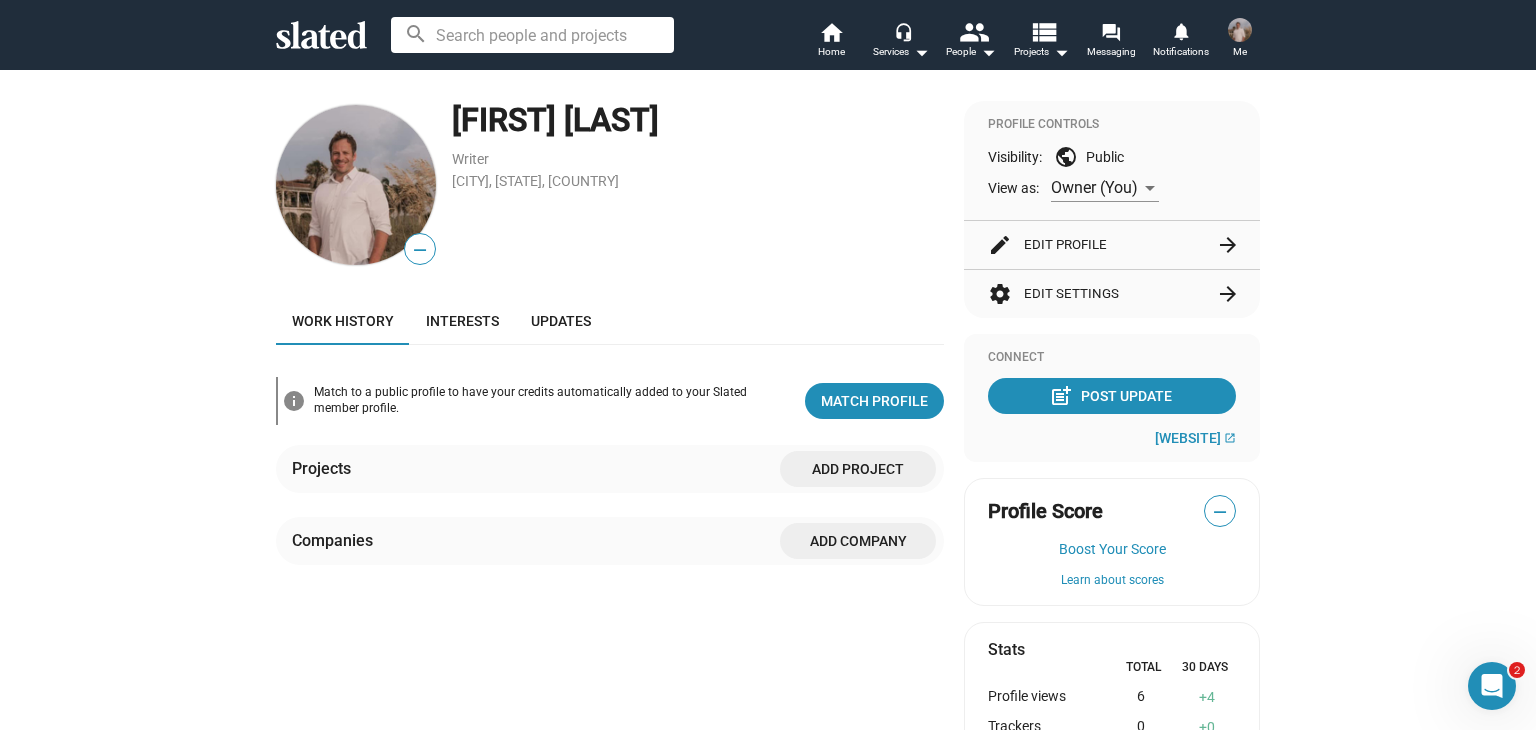 click at bounding box center (532, 35) 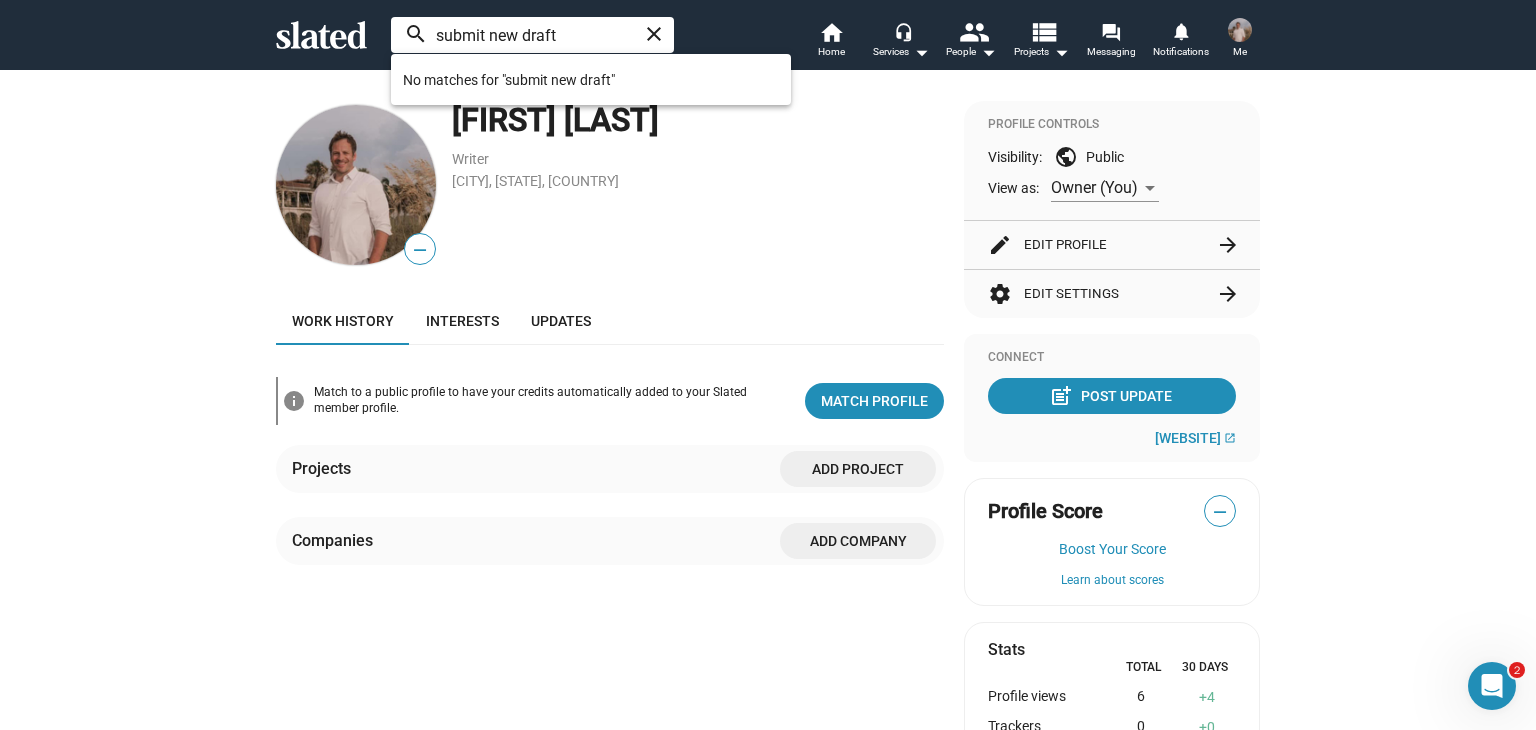 type on "submit new draft" 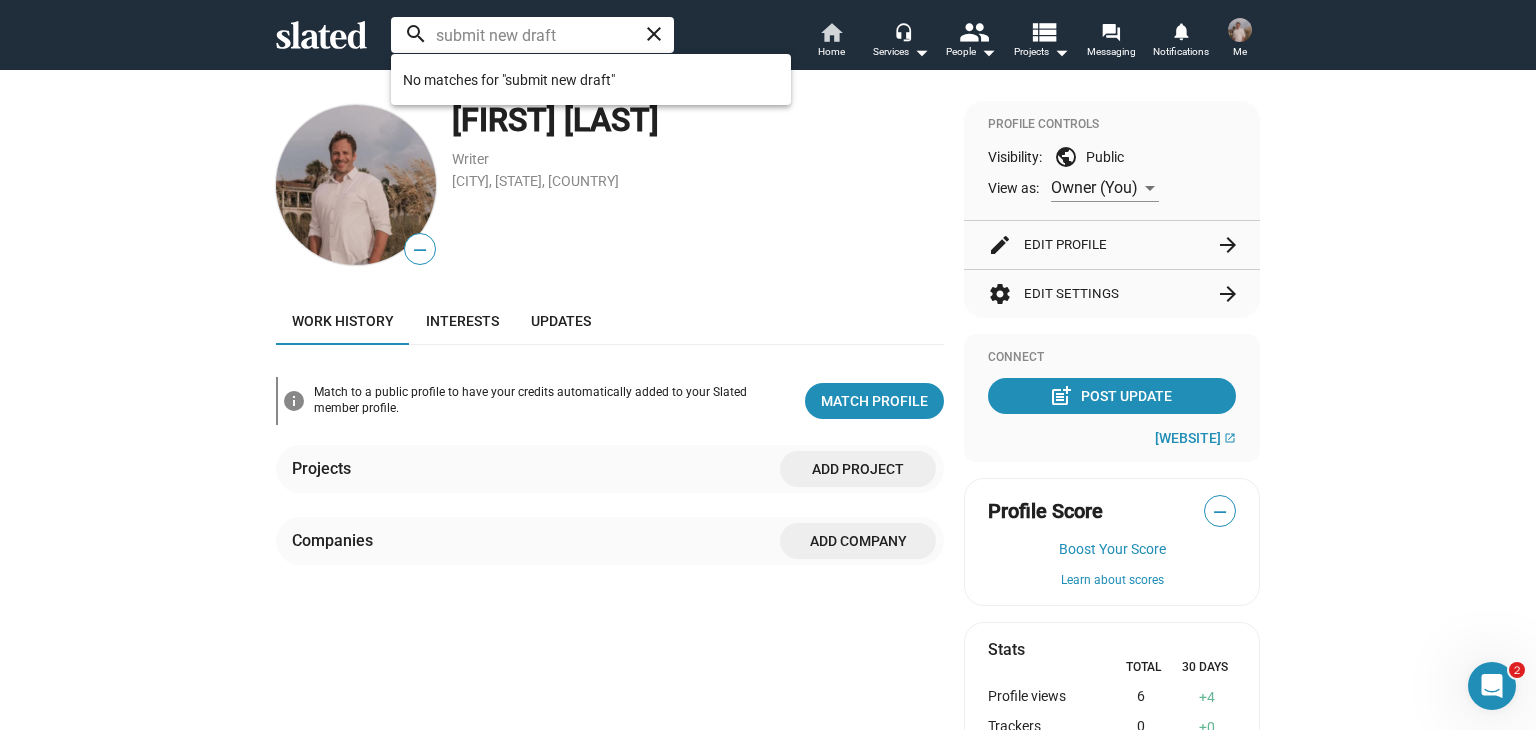 click on "home" at bounding box center [831, 32] 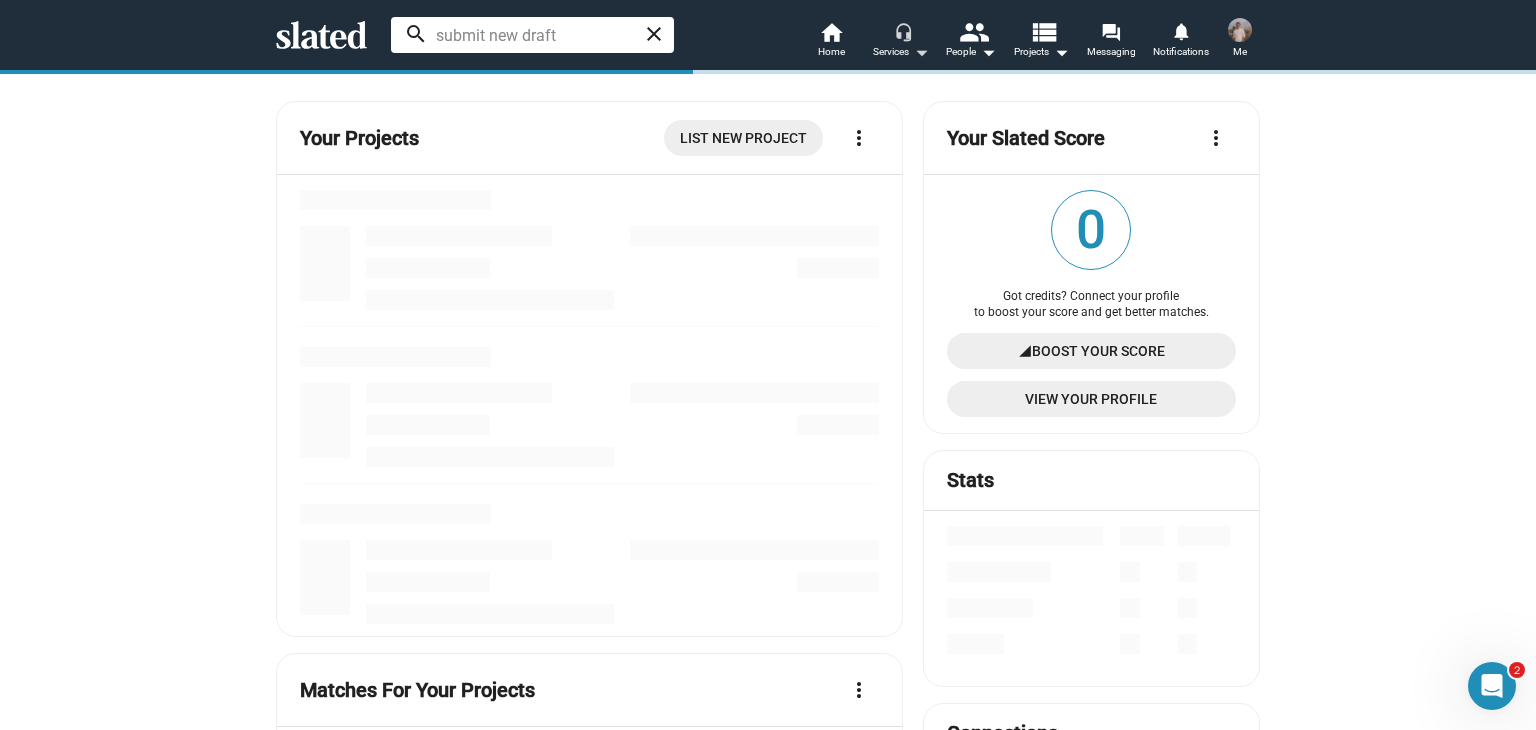 click on "arrow_drop_down" at bounding box center [921, 52] 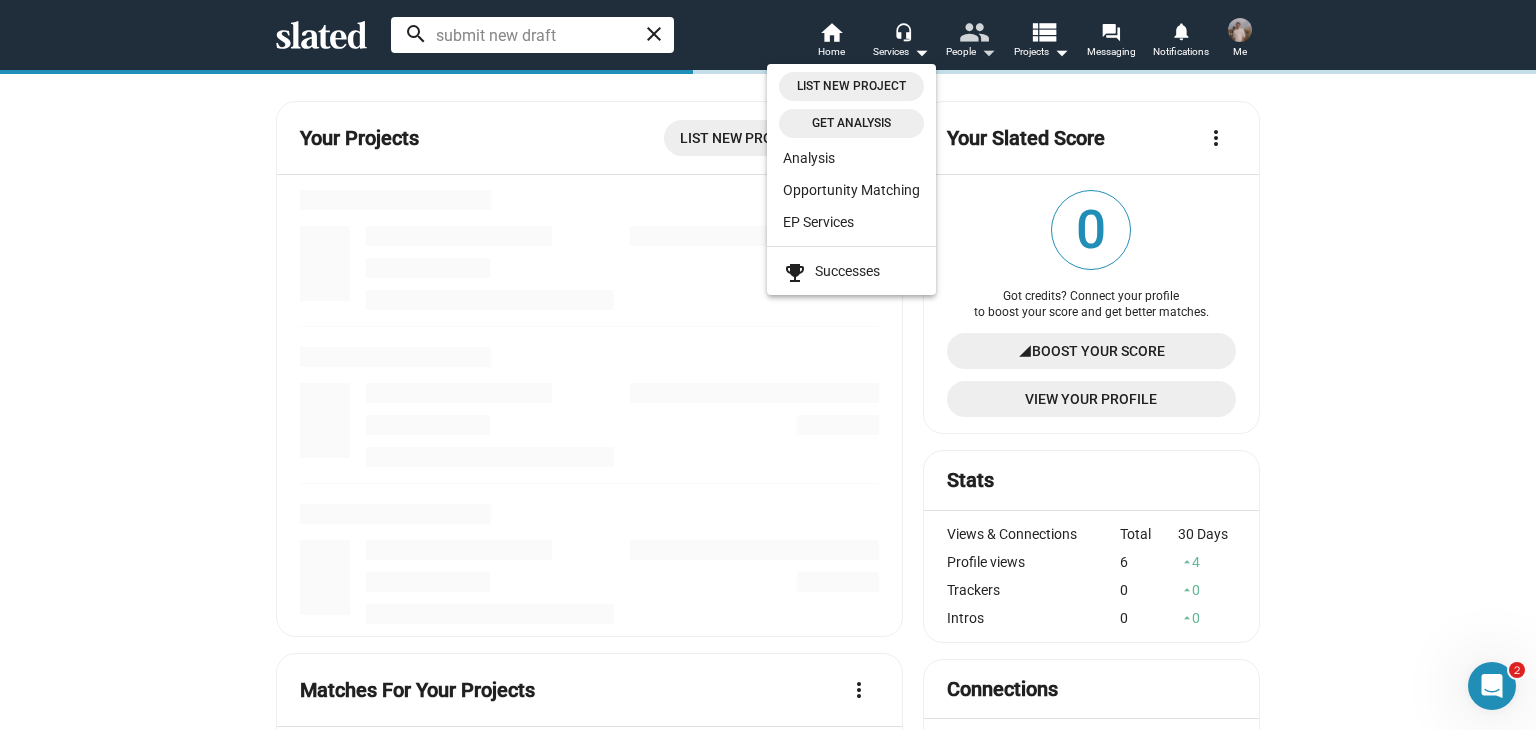 click at bounding box center (768, 365) 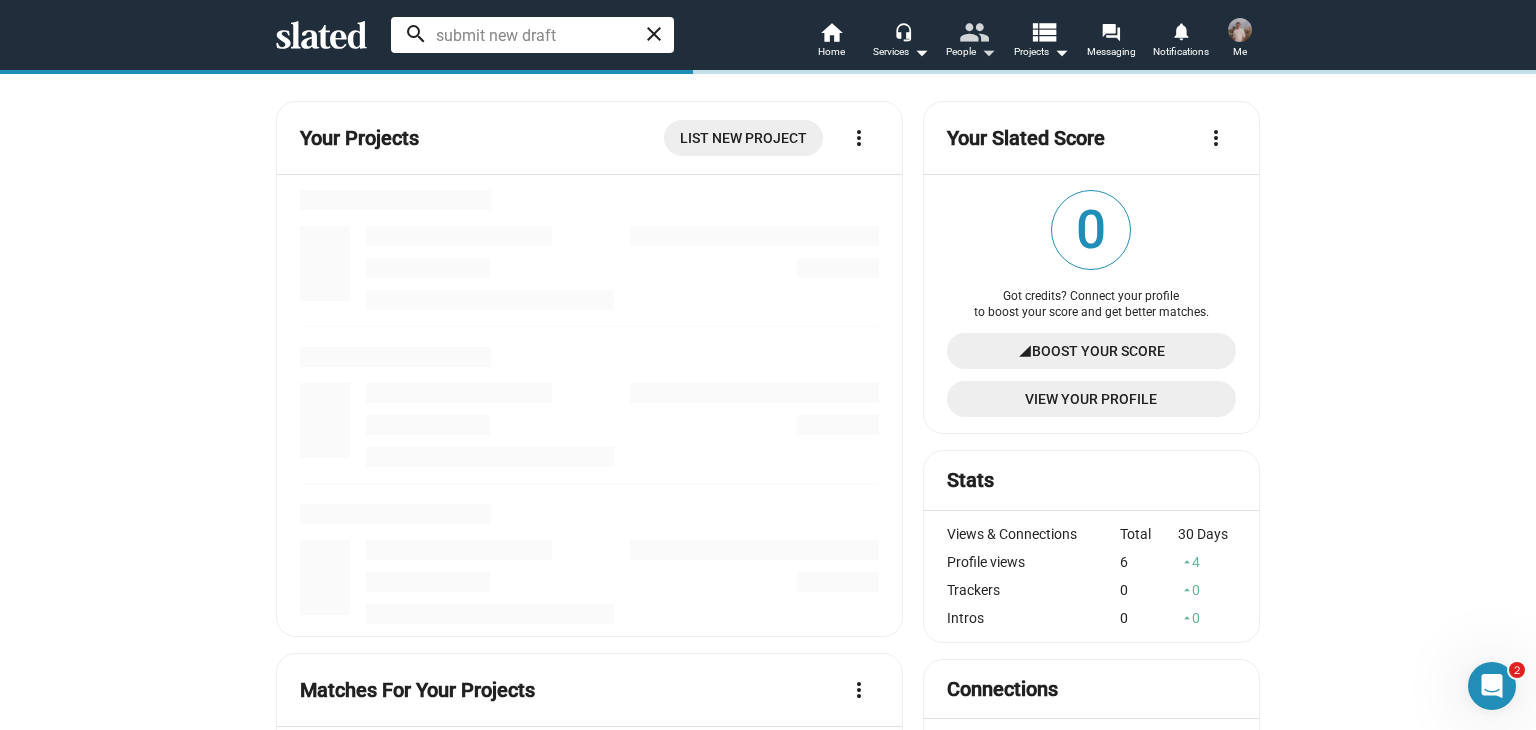 click on "arrow_drop_down" at bounding box center [988, 52] 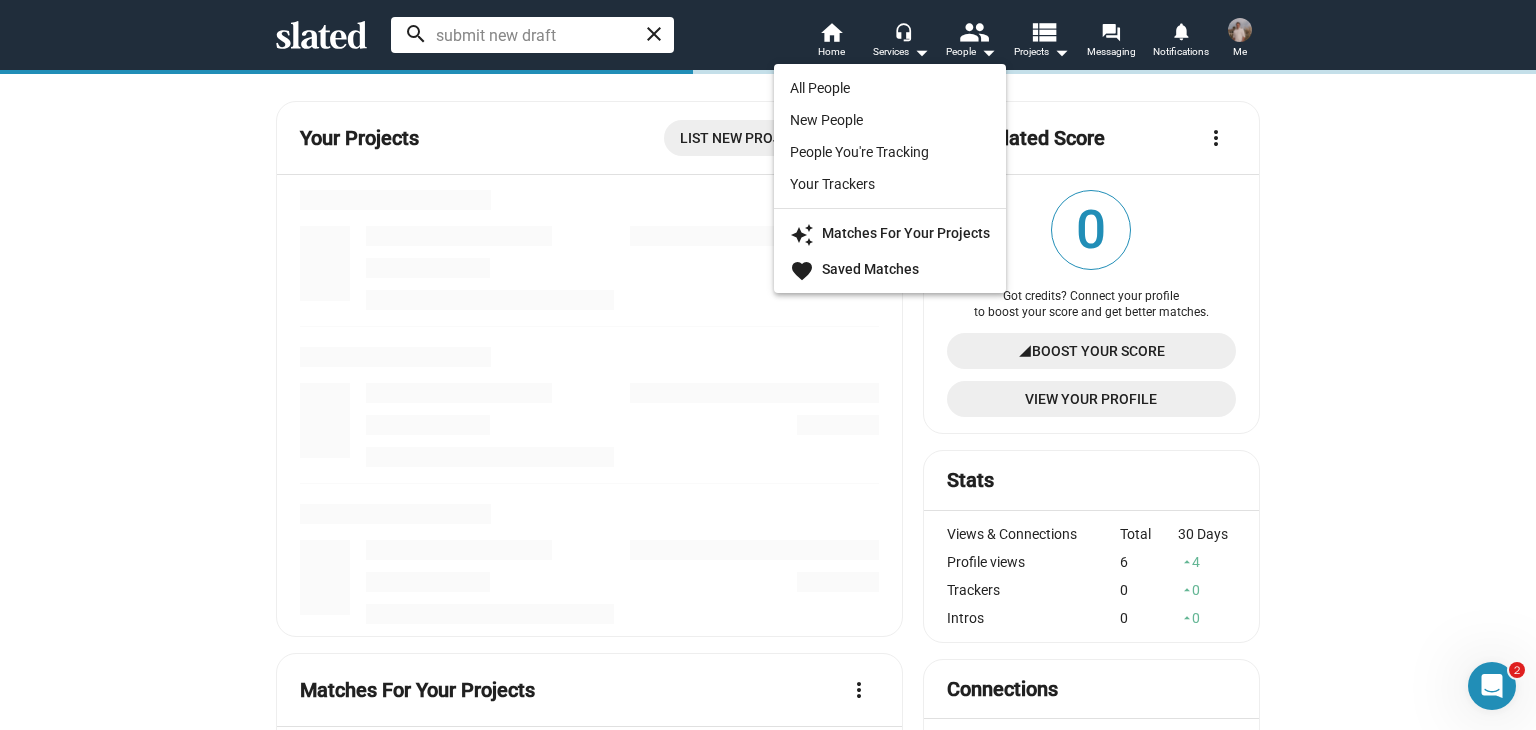 click at bounding box center (768, 365) 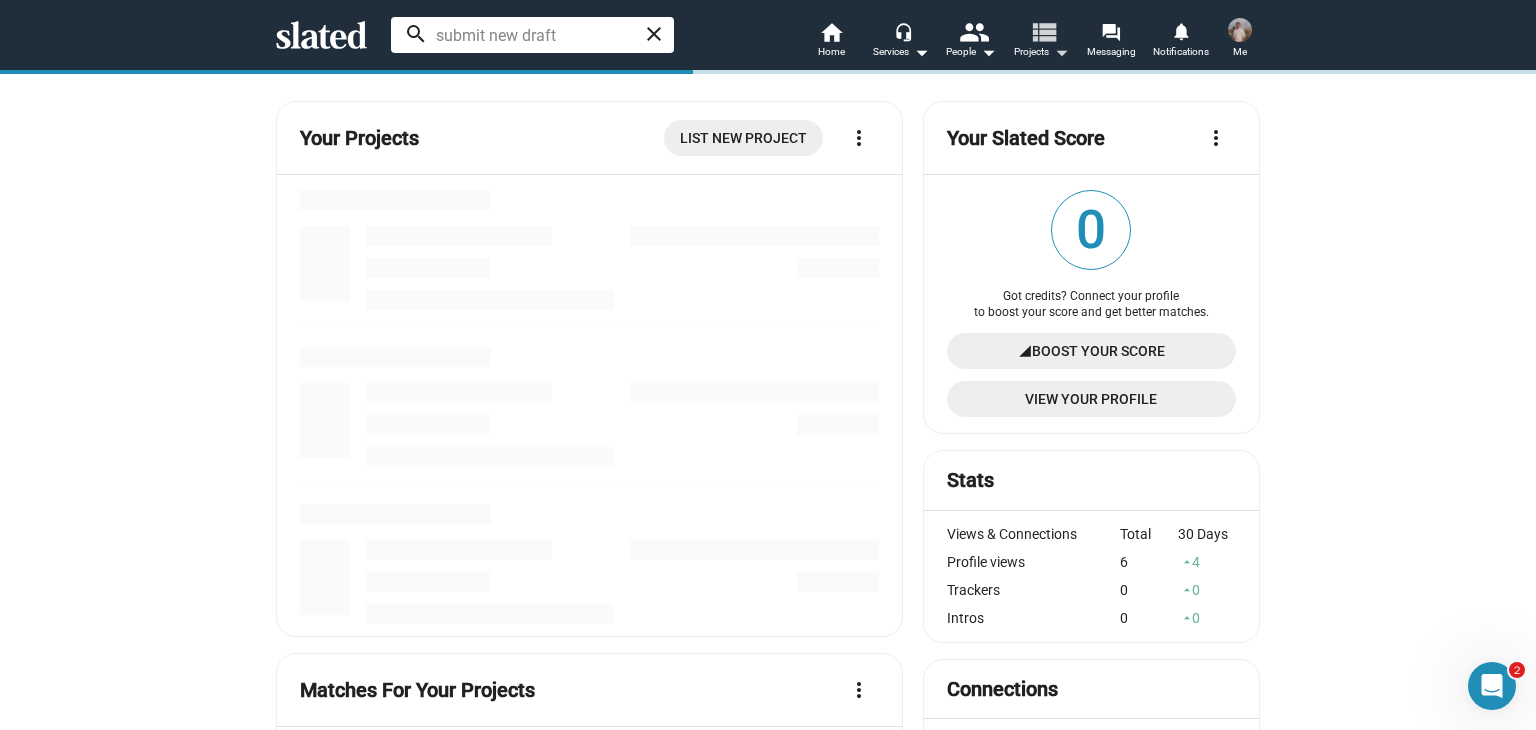 click on "arrow_drop_down" at bounding box center [1061, 52] 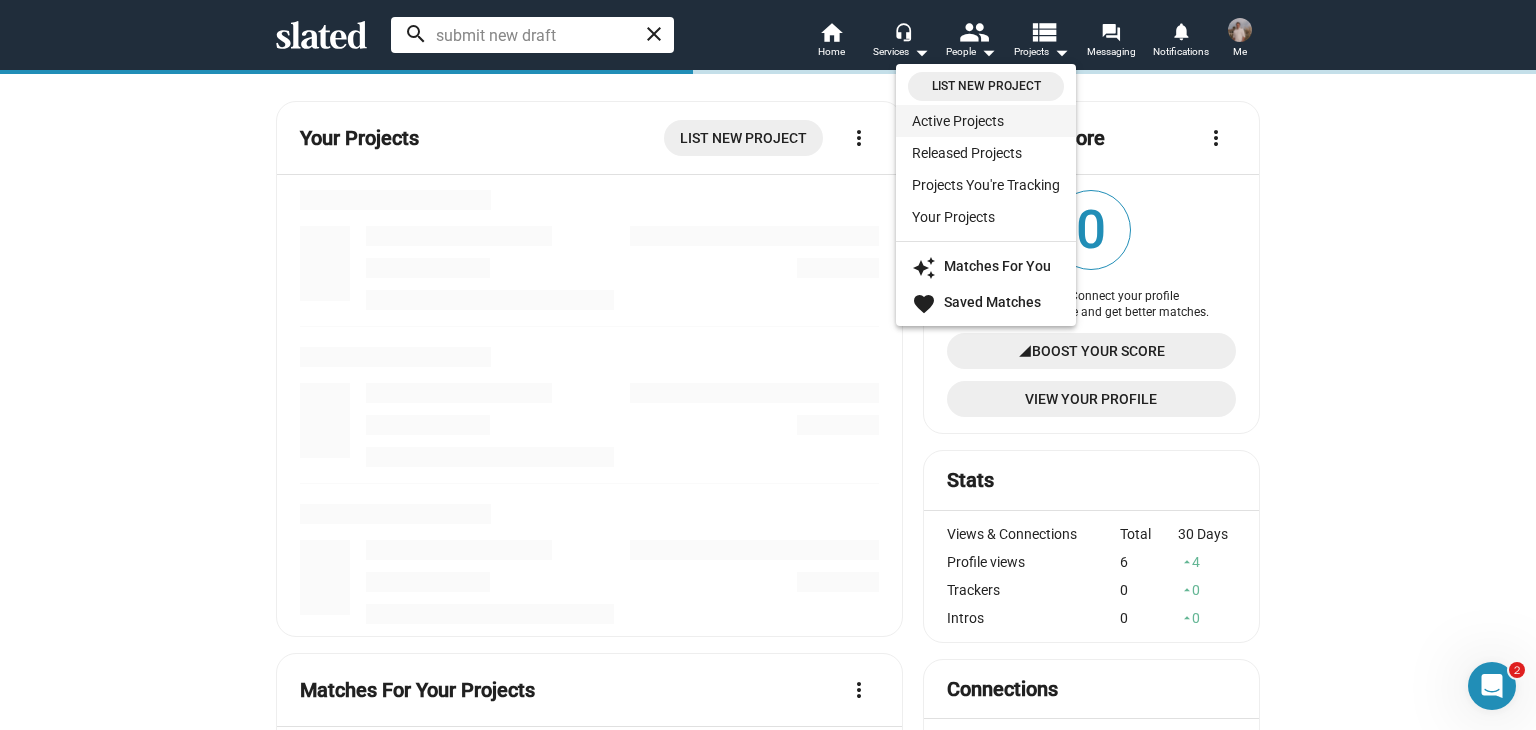click on "Active Projects" at bounding box center [986, 121] 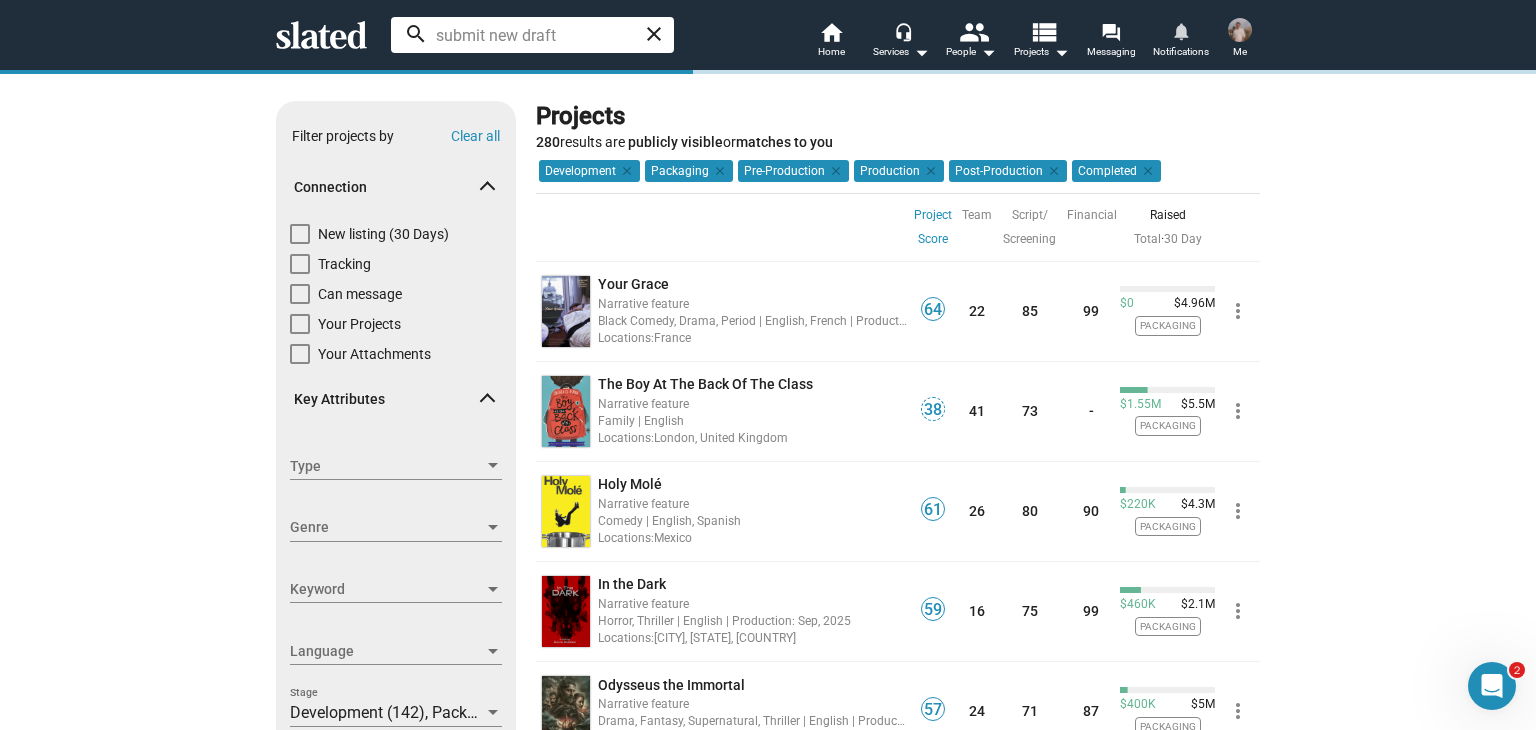 click on "notifications" at bounding box center (1180, 30) 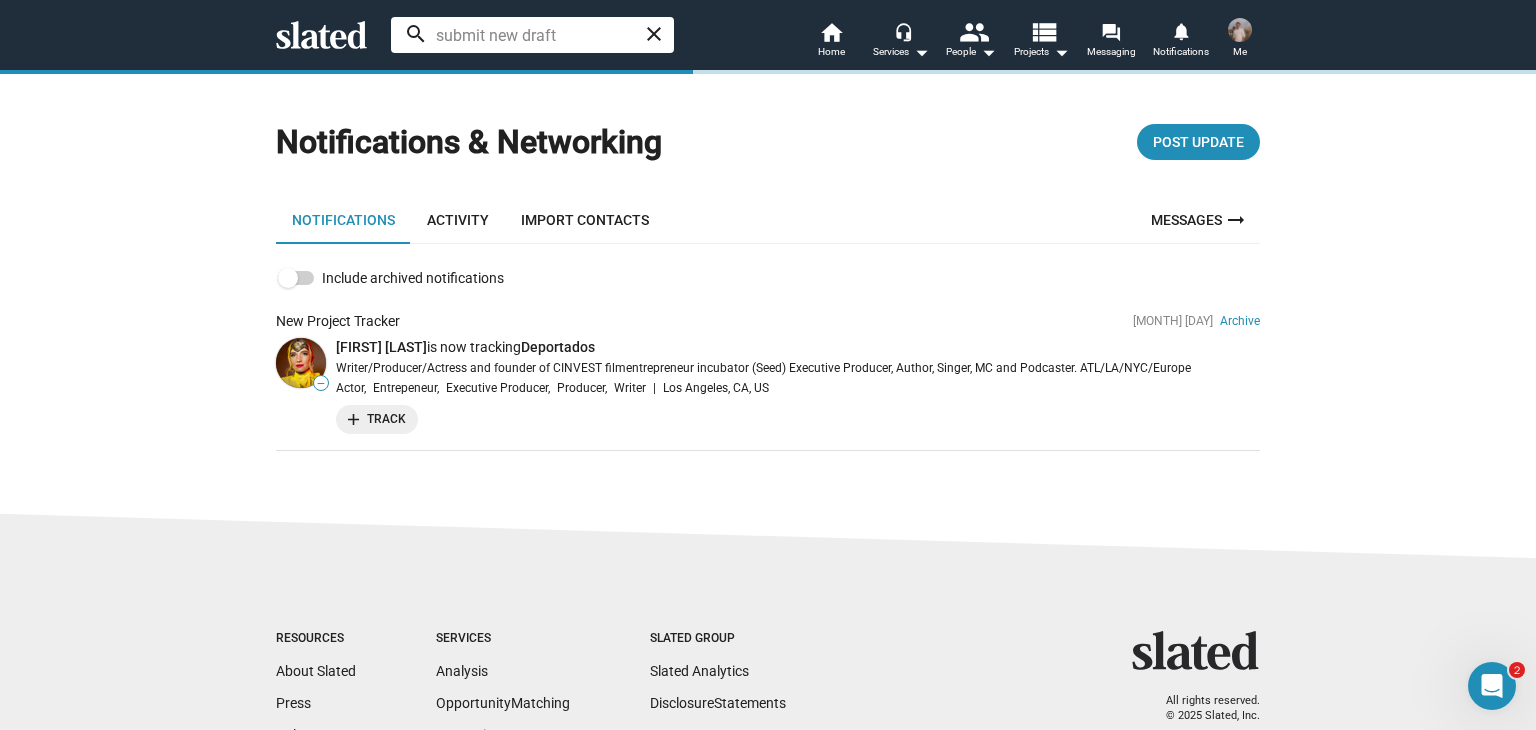 click on "Activity" at bounding box center (458, 220) 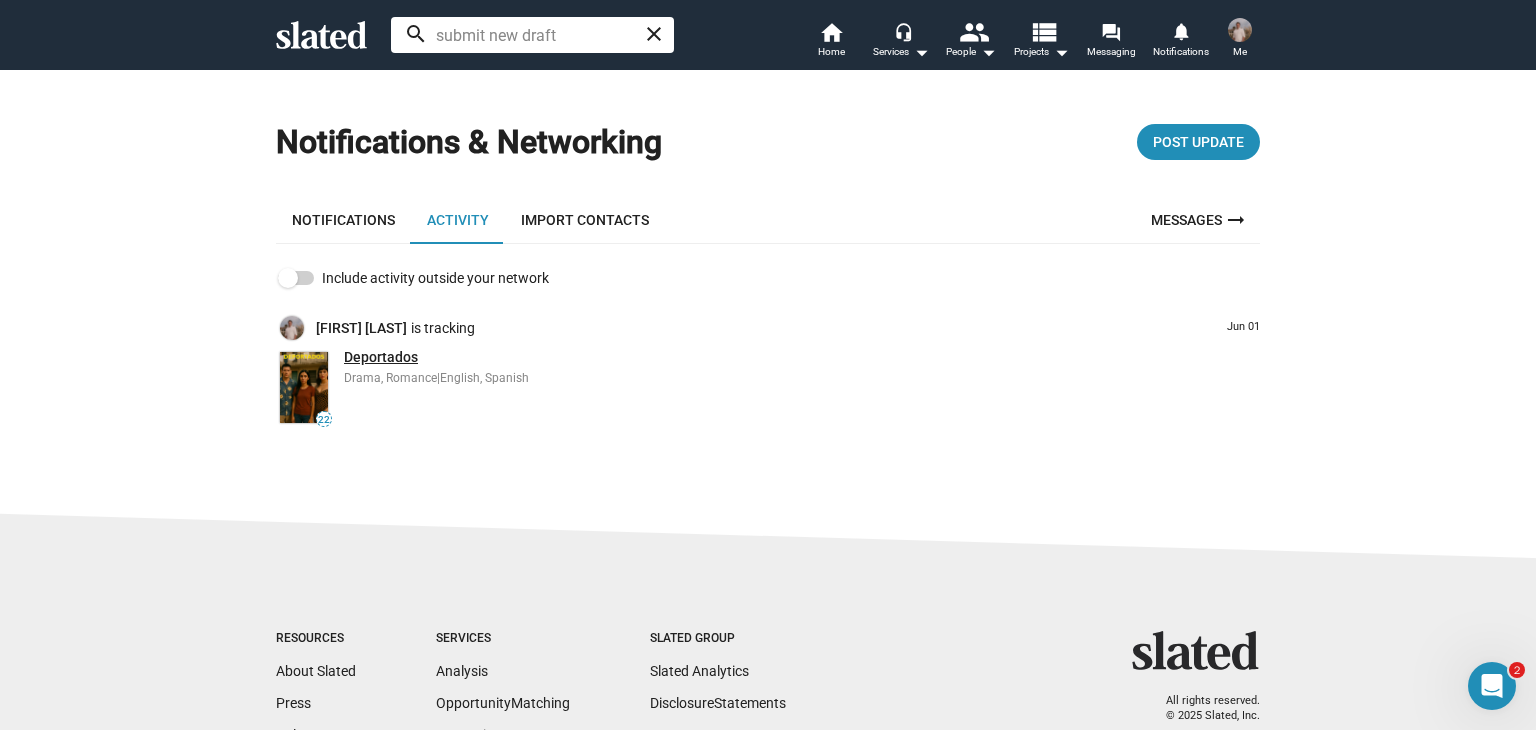 click on "Deportados" 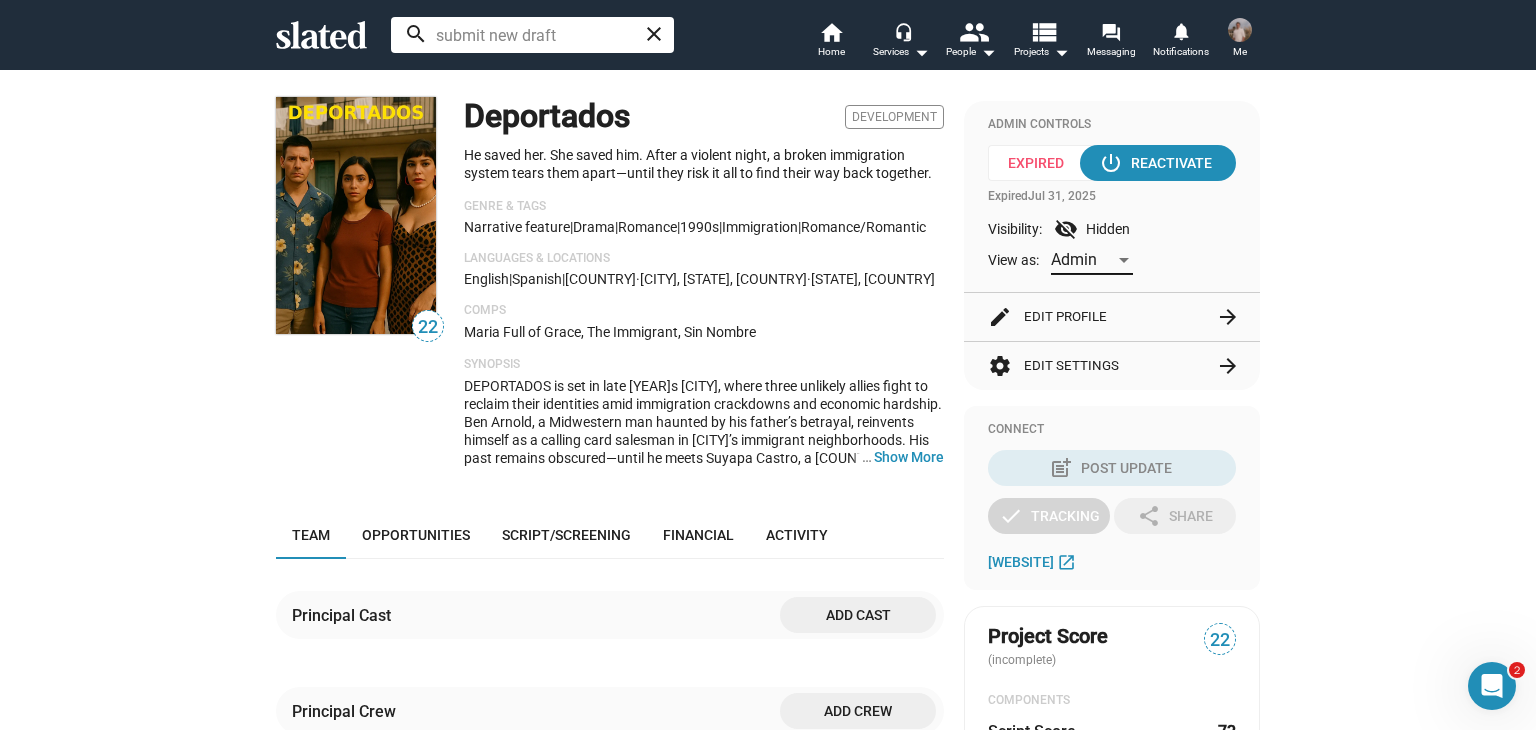 click on "Admin" at bounding box center (1074, 259) 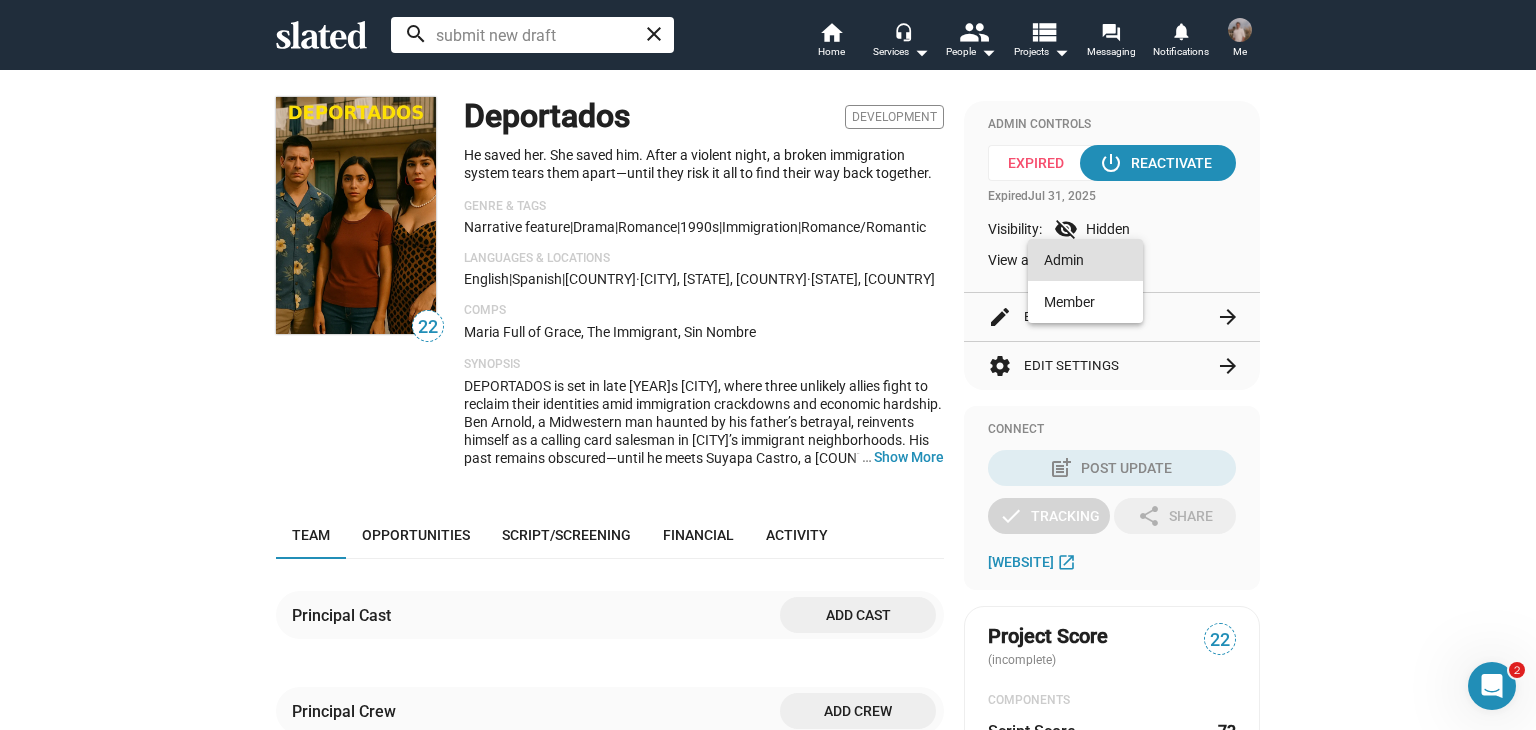 click at bounding box center (768, 365) 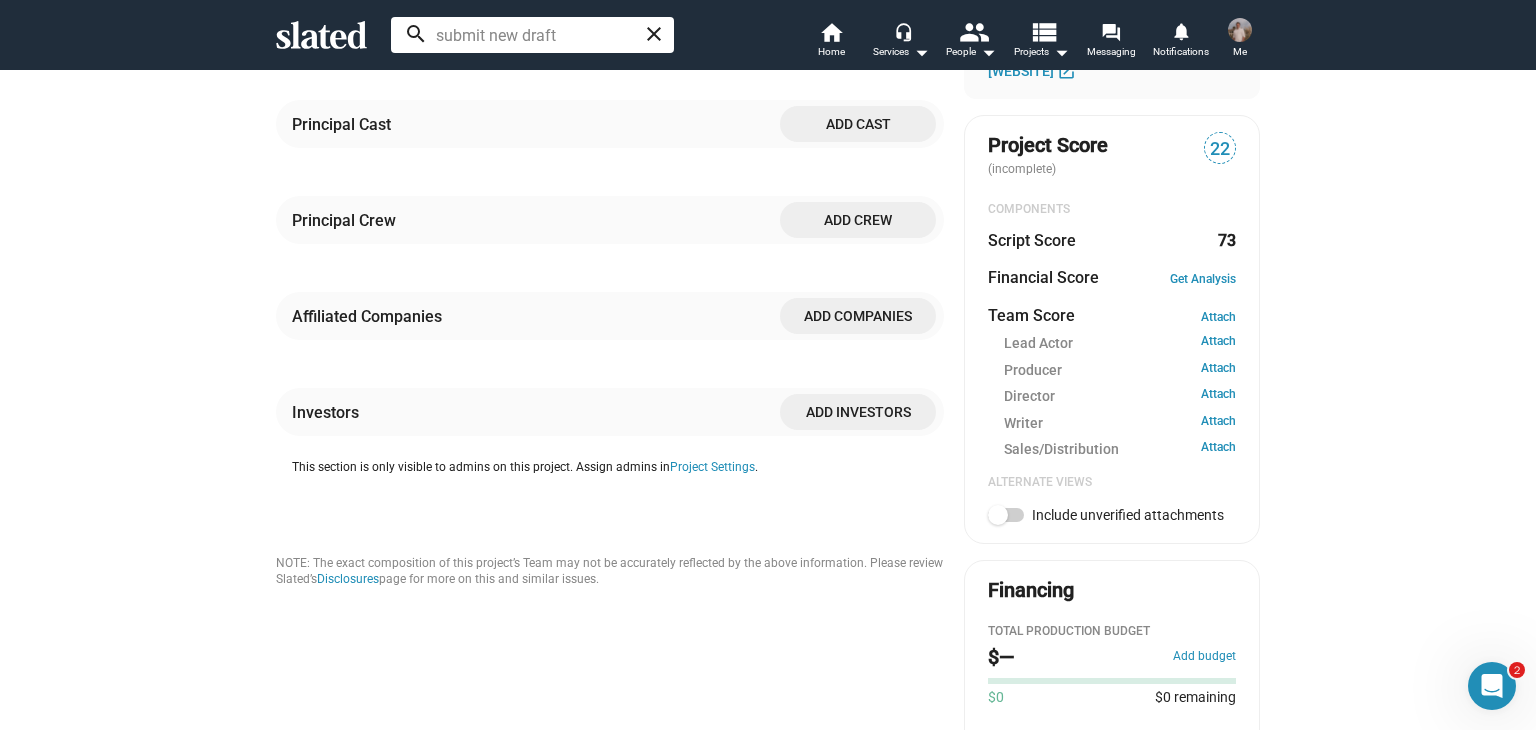 scroll, scrollTop: 600, scrollLeft: 0, axis: vertical 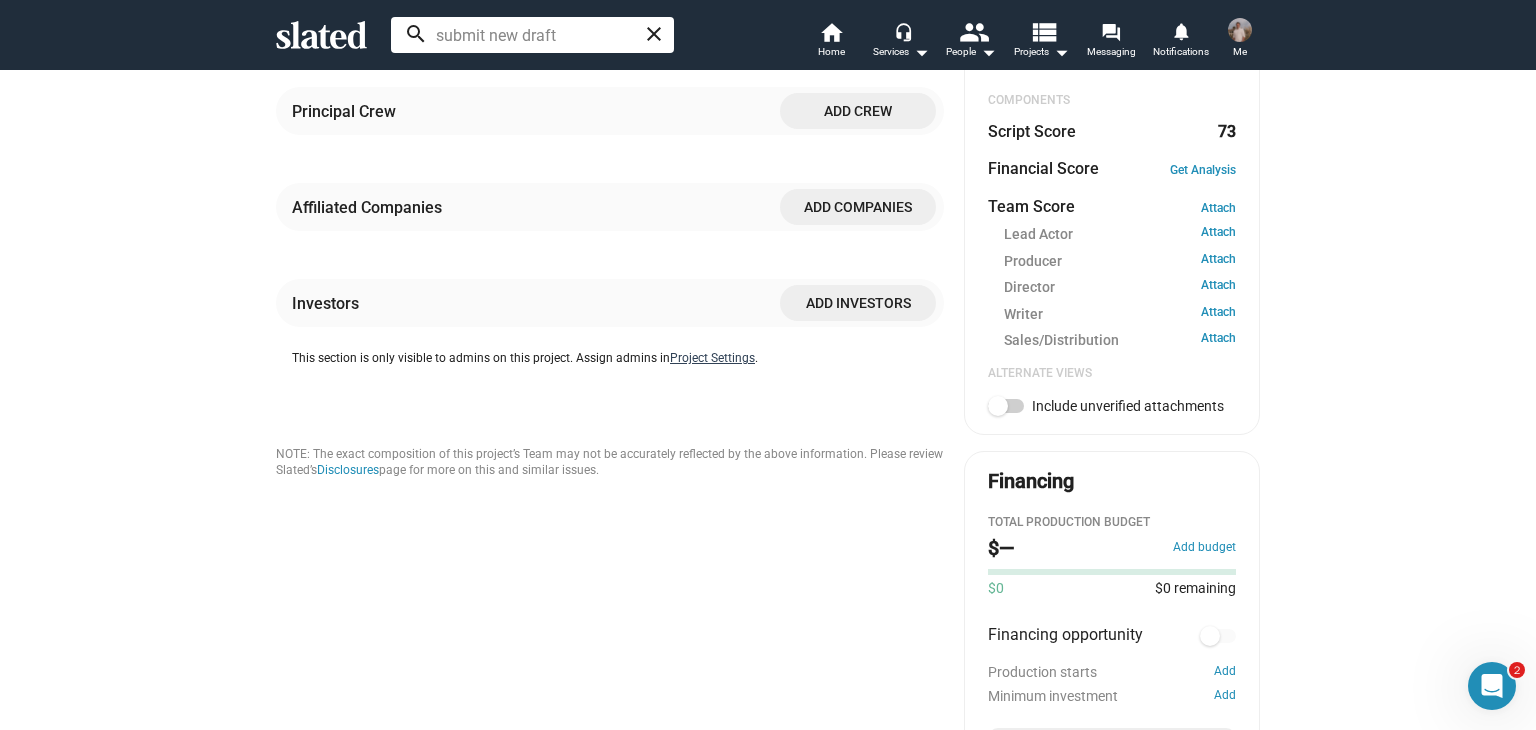 click on "Project Settings" 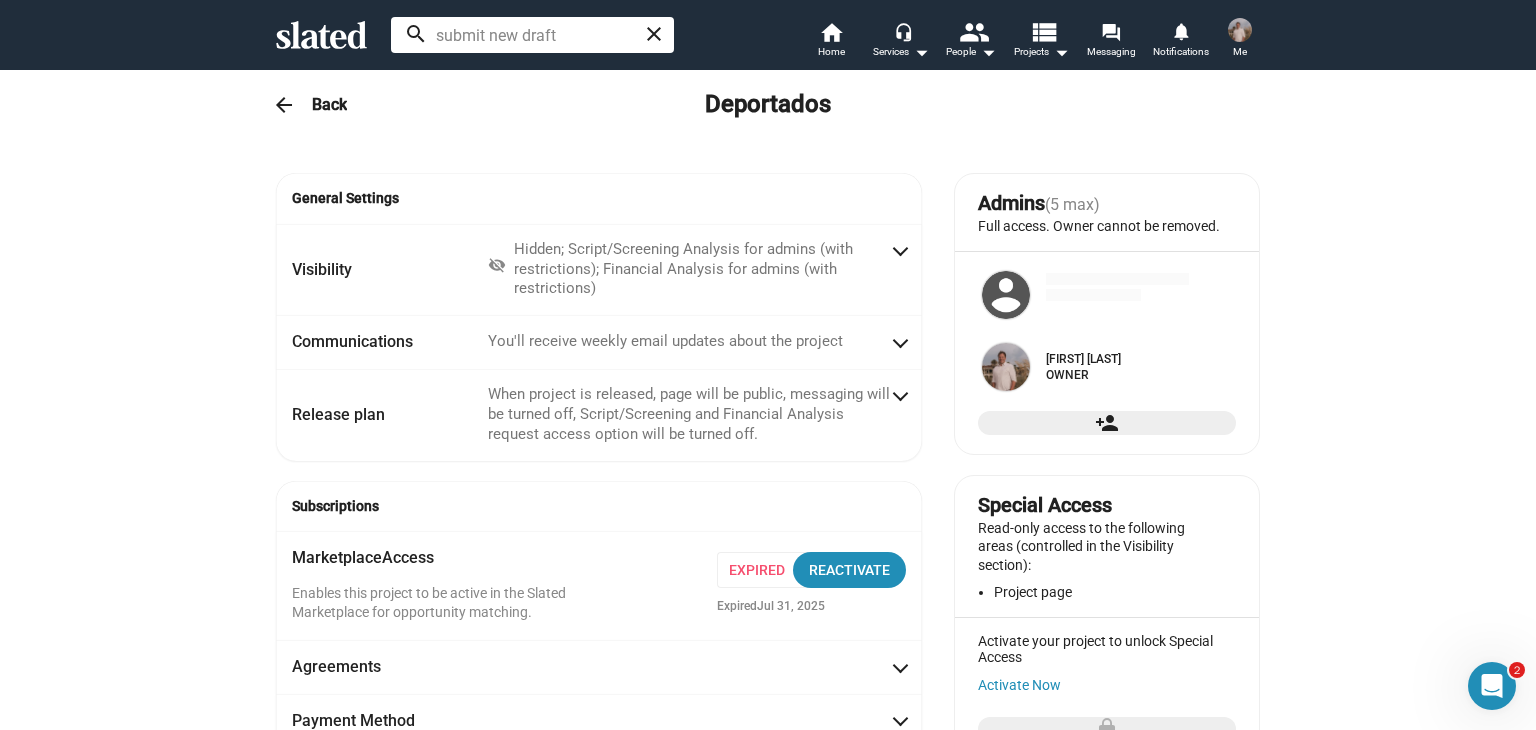 radio on "false" 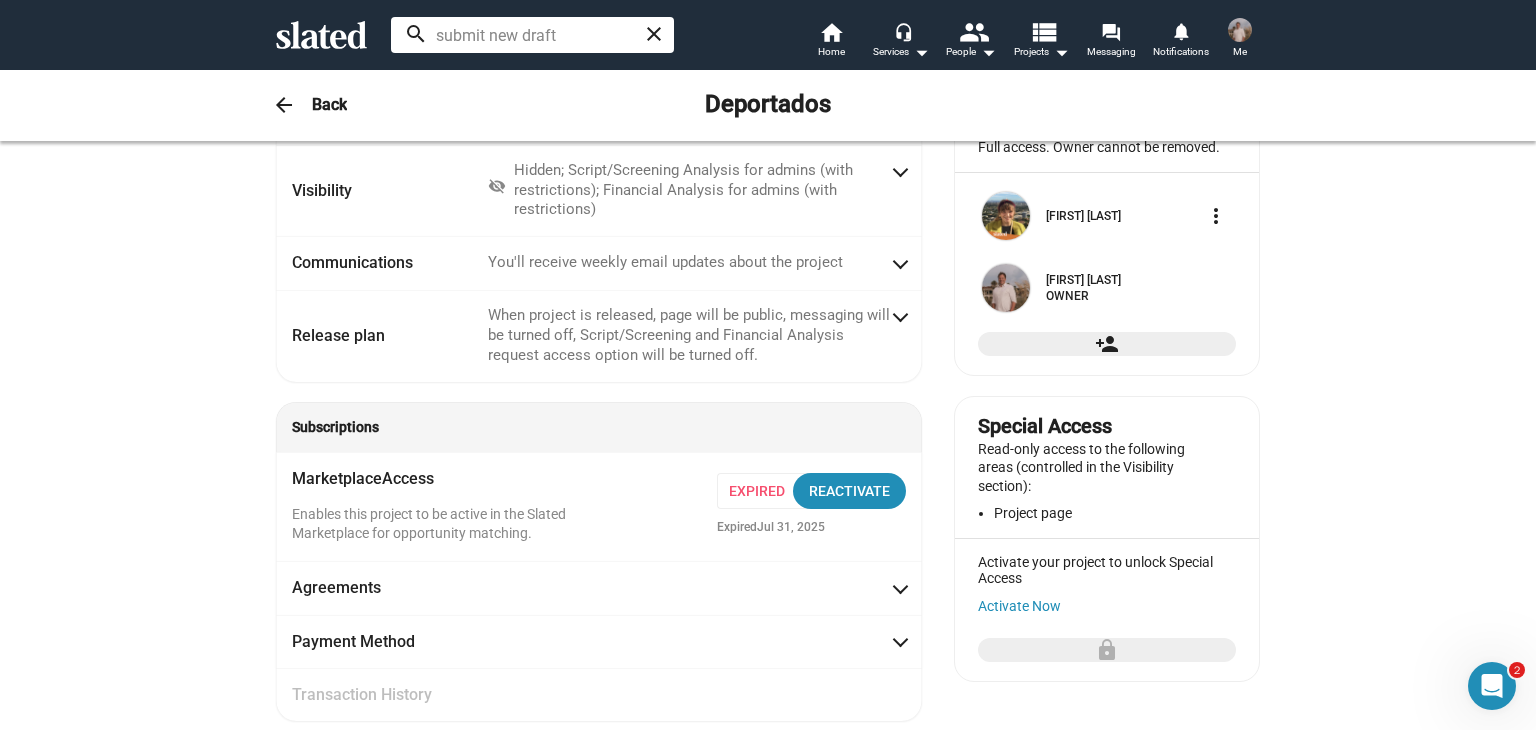 scroll, scrollTop: 0, scrollLeft: 0, axis: both 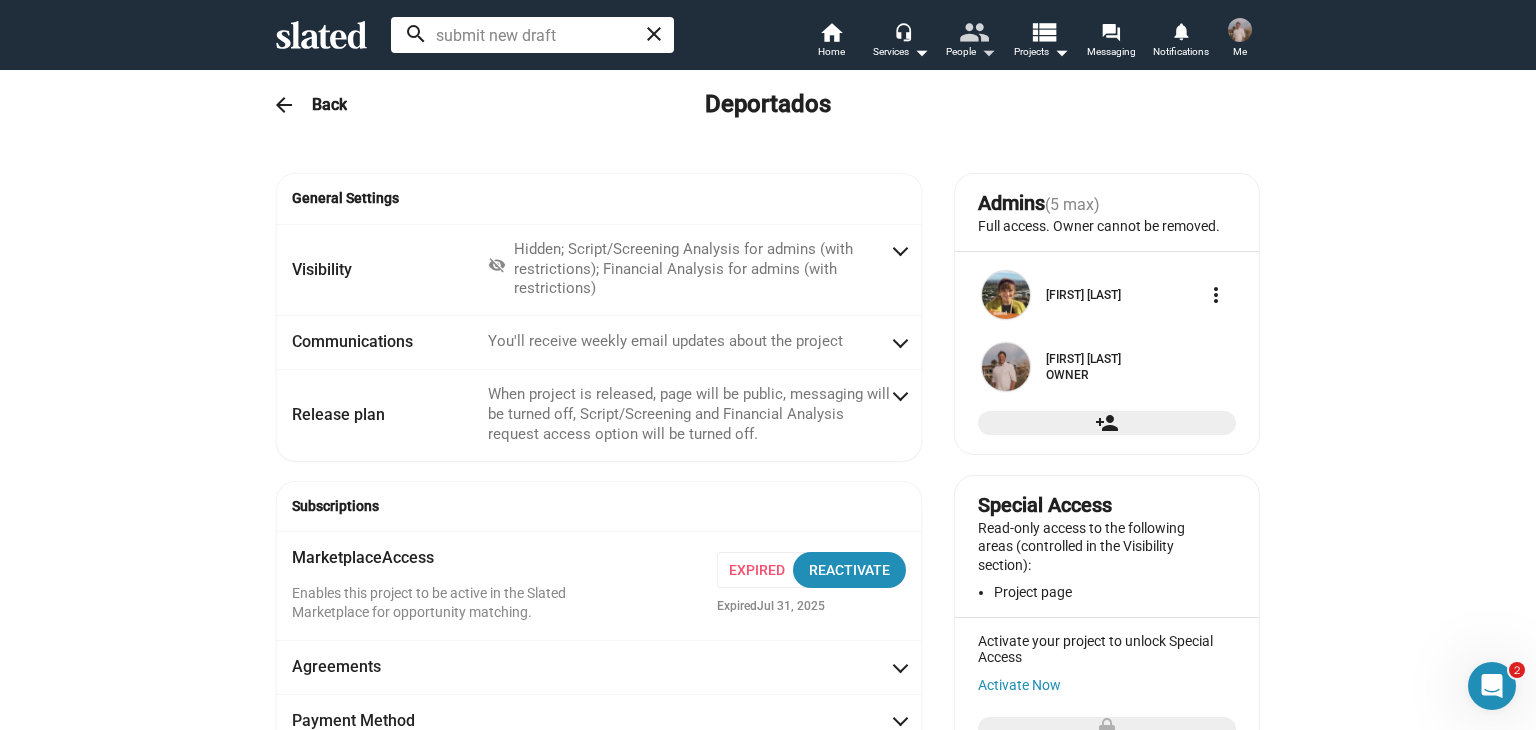 click on "people  People  arrow_drop_down" at bounding box center [971, 42] 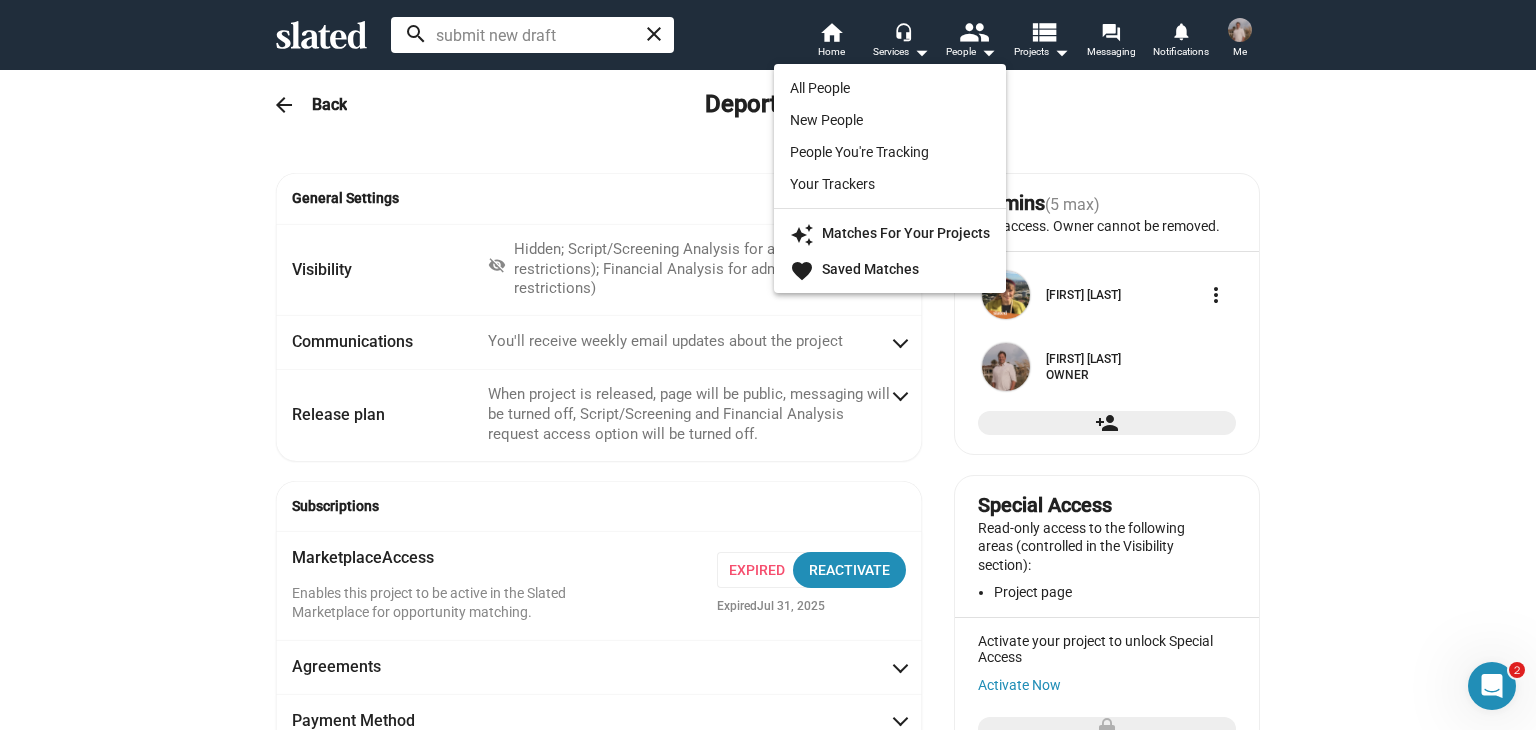 click at bounding box center [768, 365] 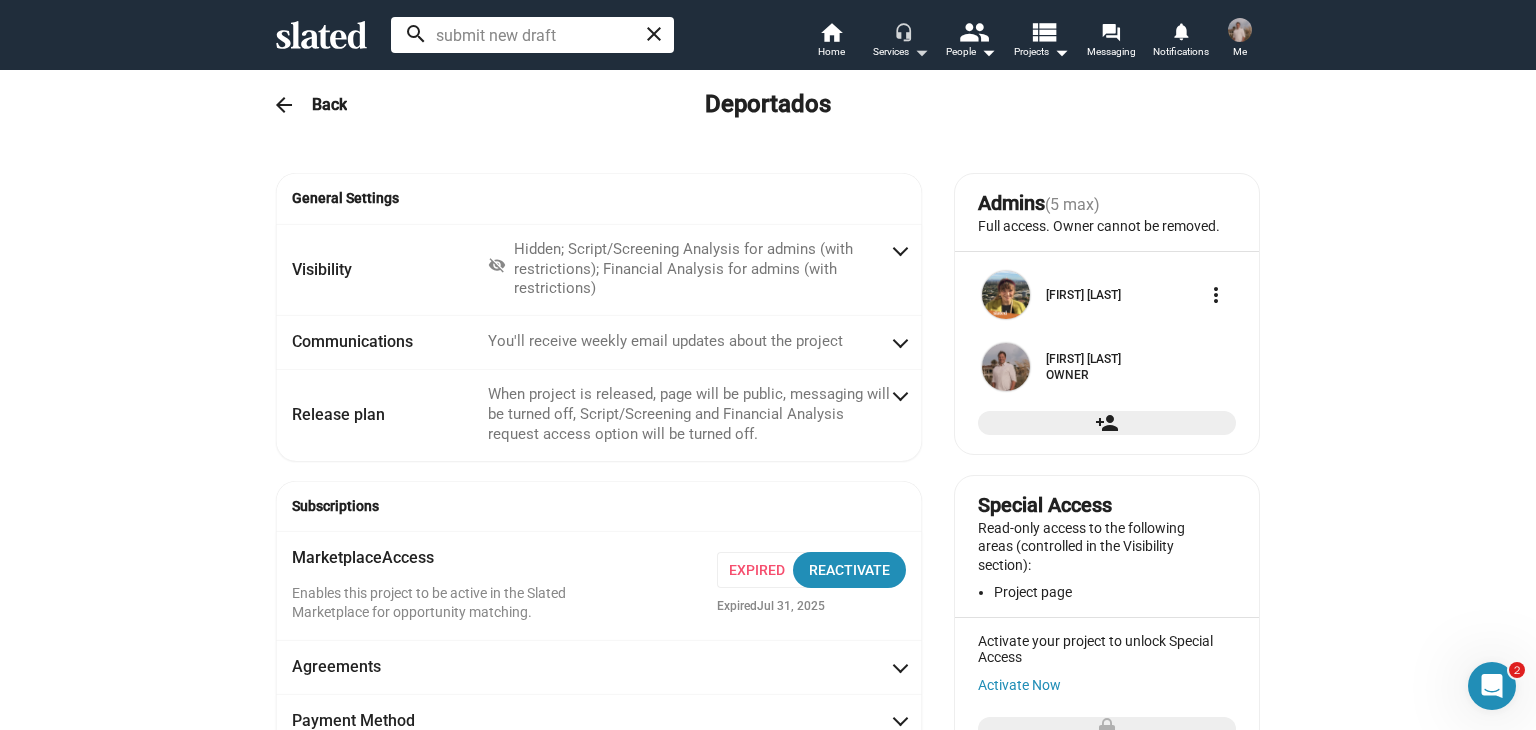 click on "arrow_drop_down" at bounding box center [921, 52] 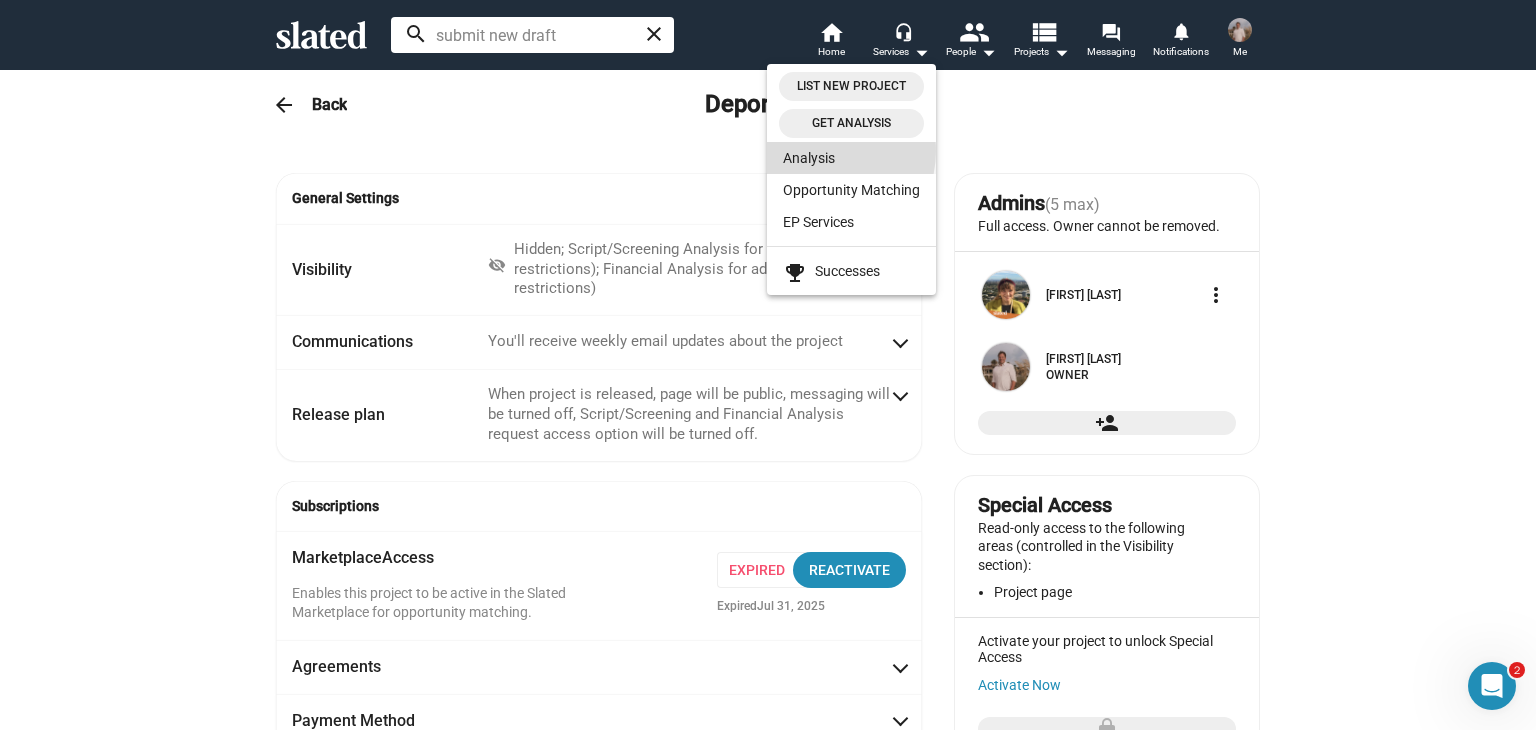 click on "Analysis" at bounding box center (851, 158) 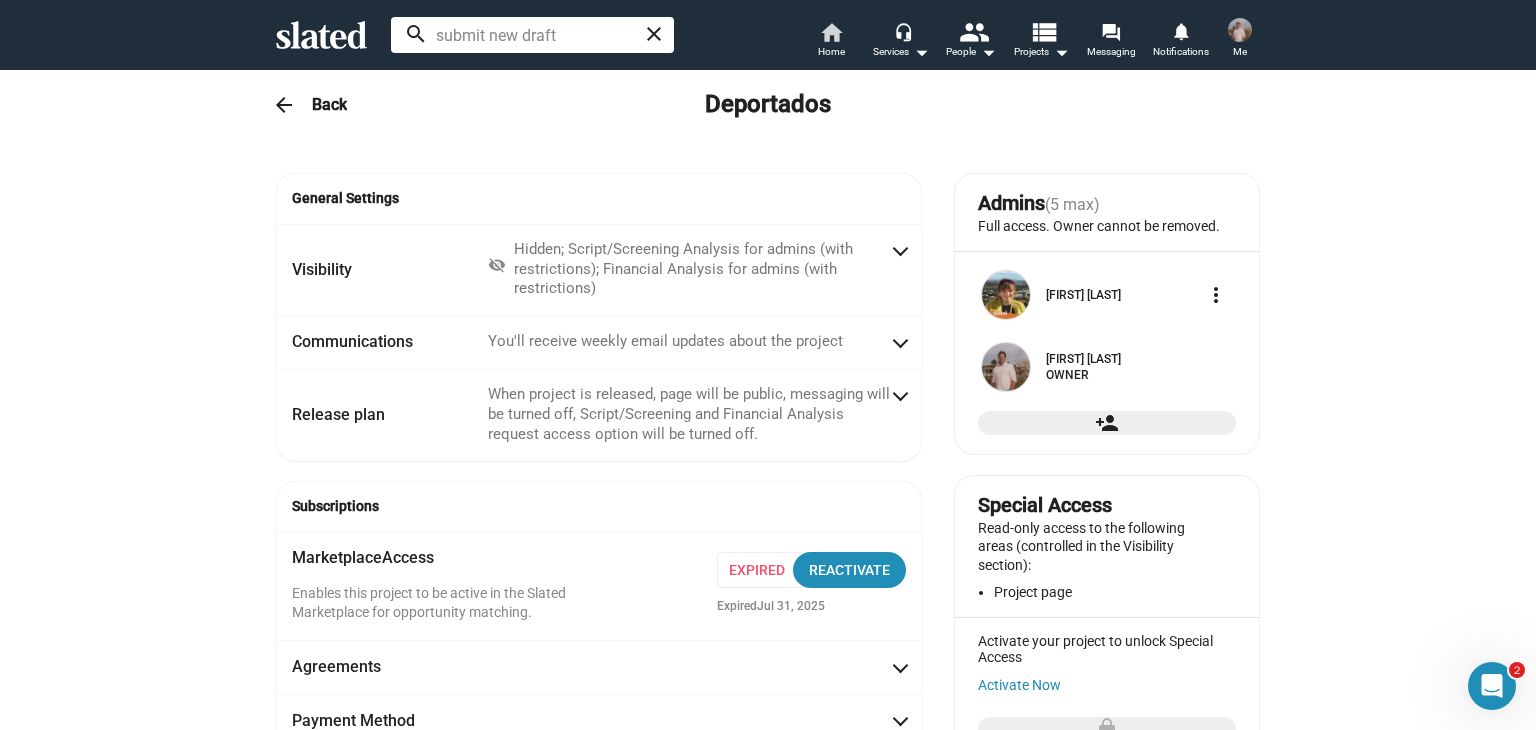 click on "home" at bounding box center [831, 32] 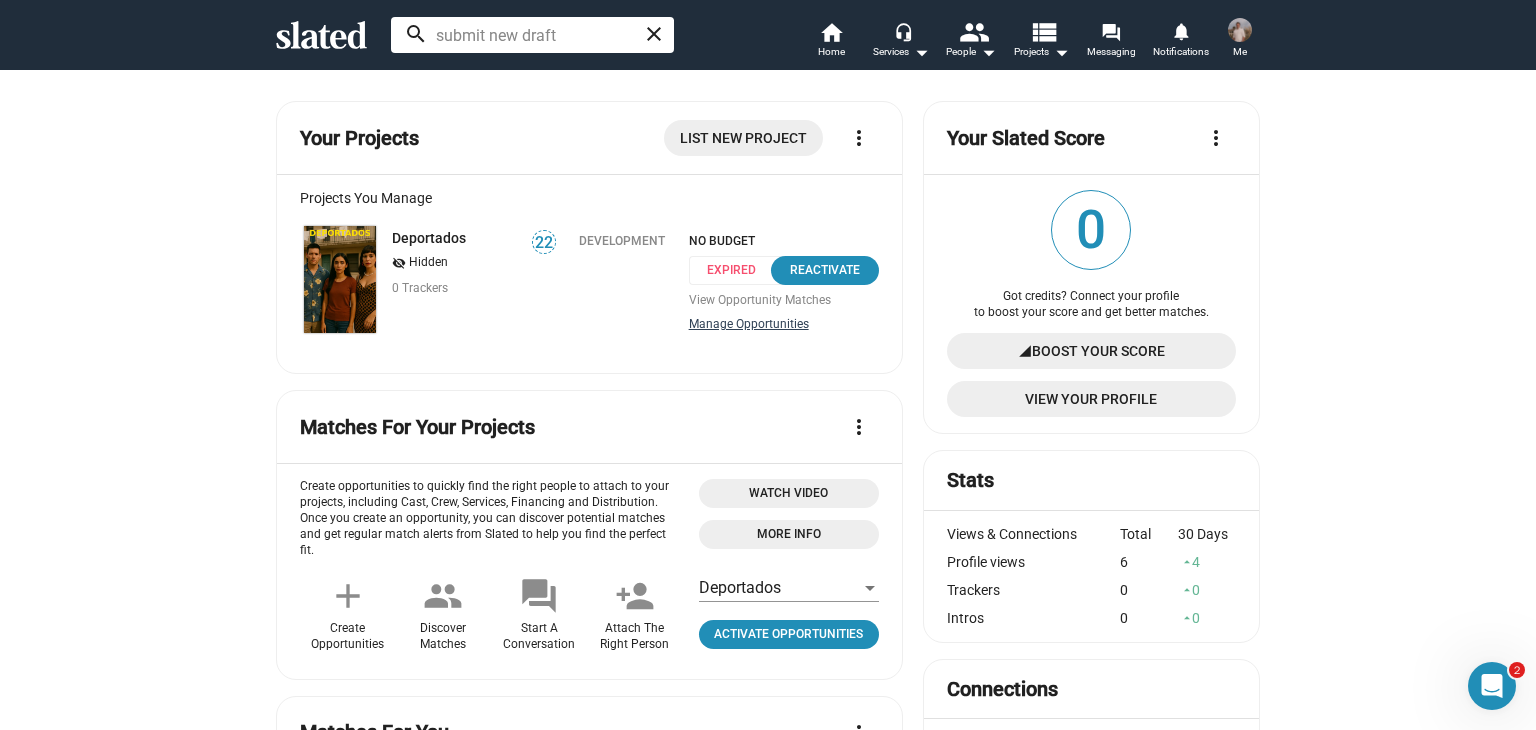 click on "Manage Opportunities" 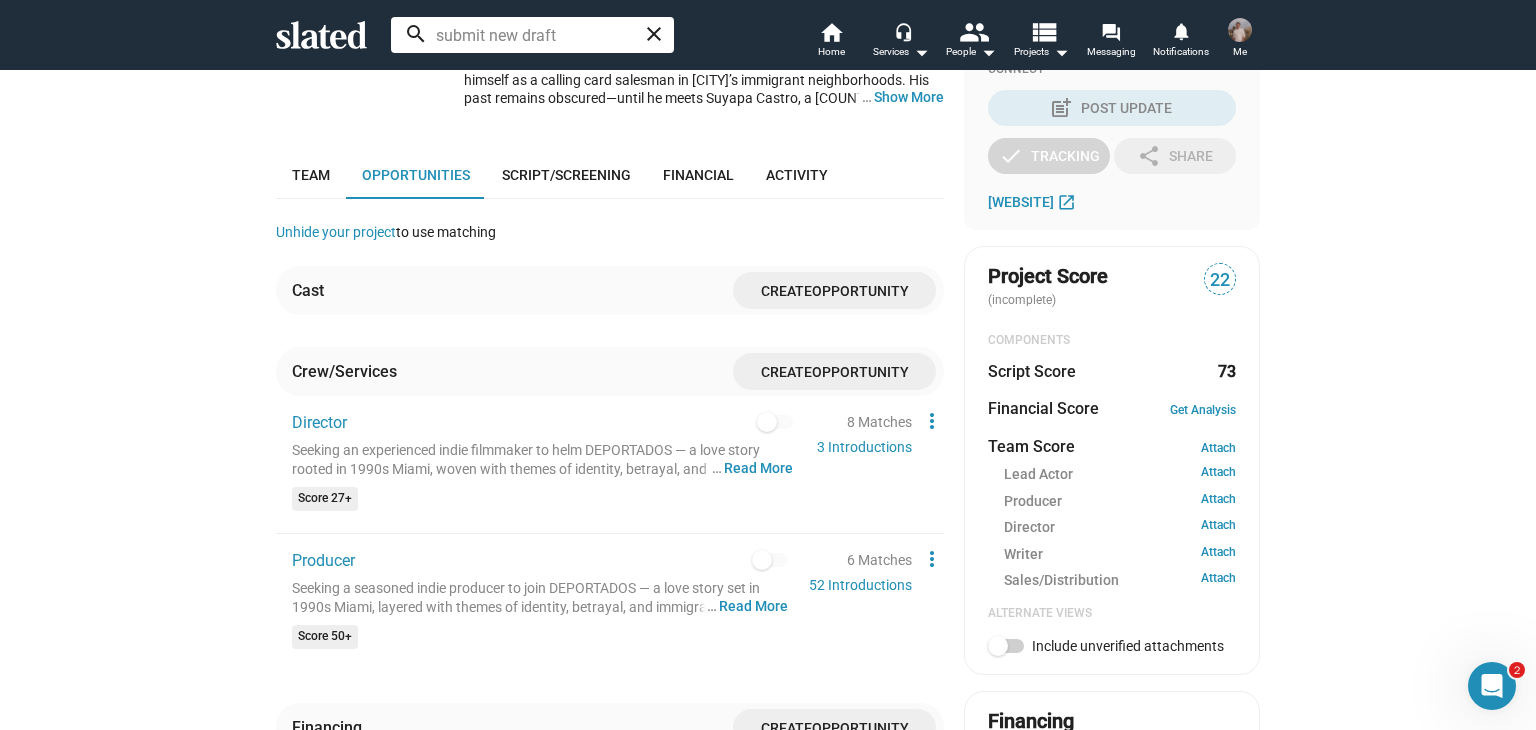 scroll, scrollTop: 160, scrollLeft: 0, axis: vertical 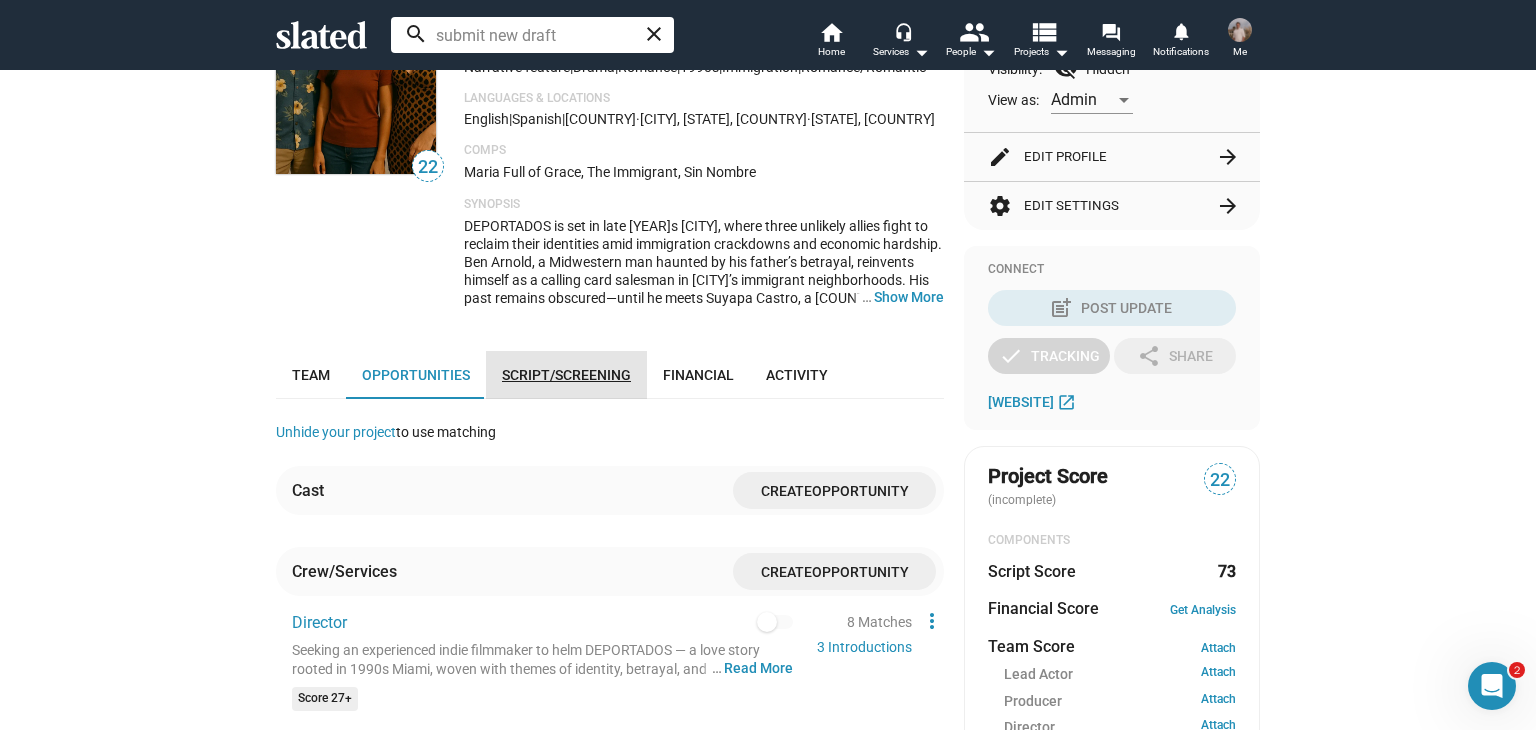 click on "Script/Screening" at bounding box center (566, 375) 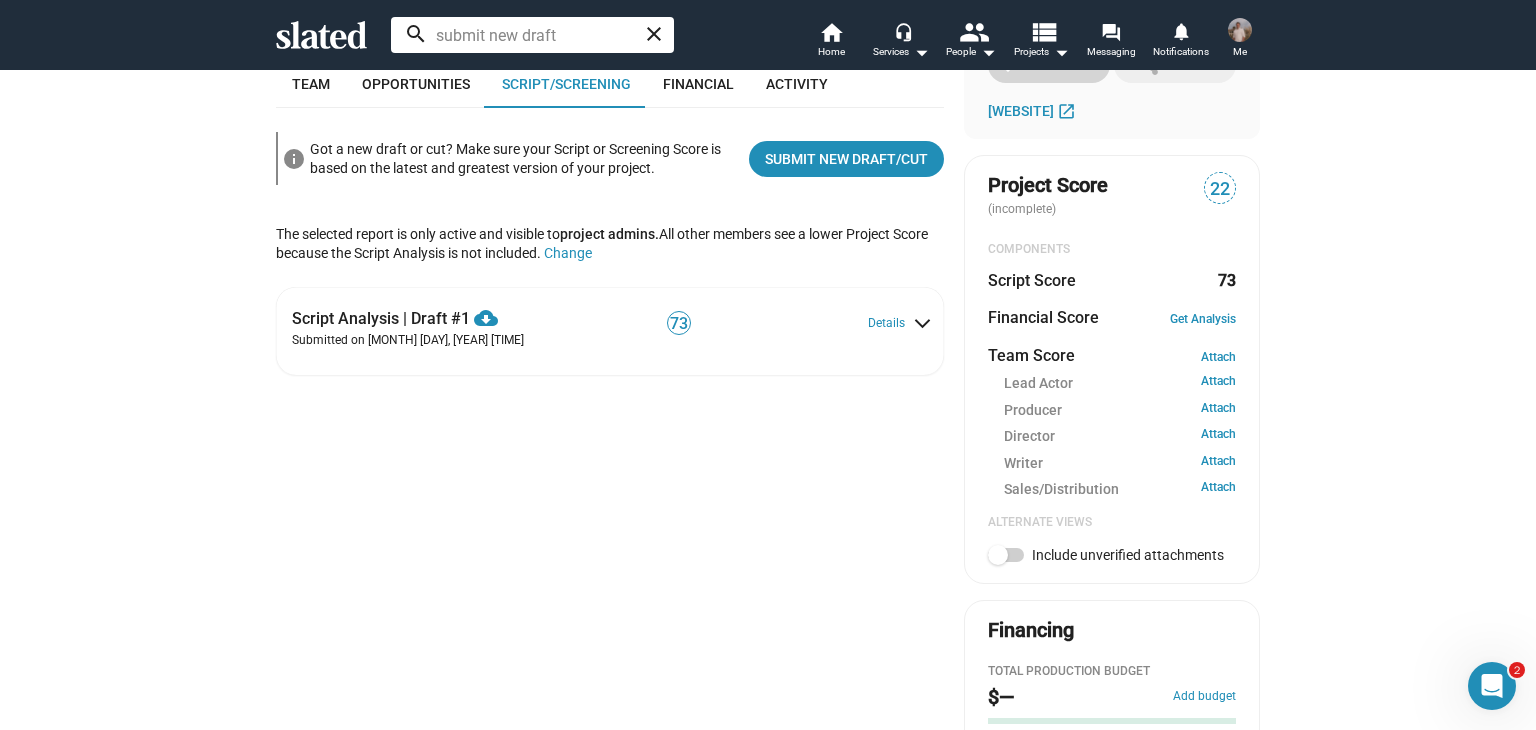 scroll, scrollTop: 460, scrollLeft: 0, axis: vertical 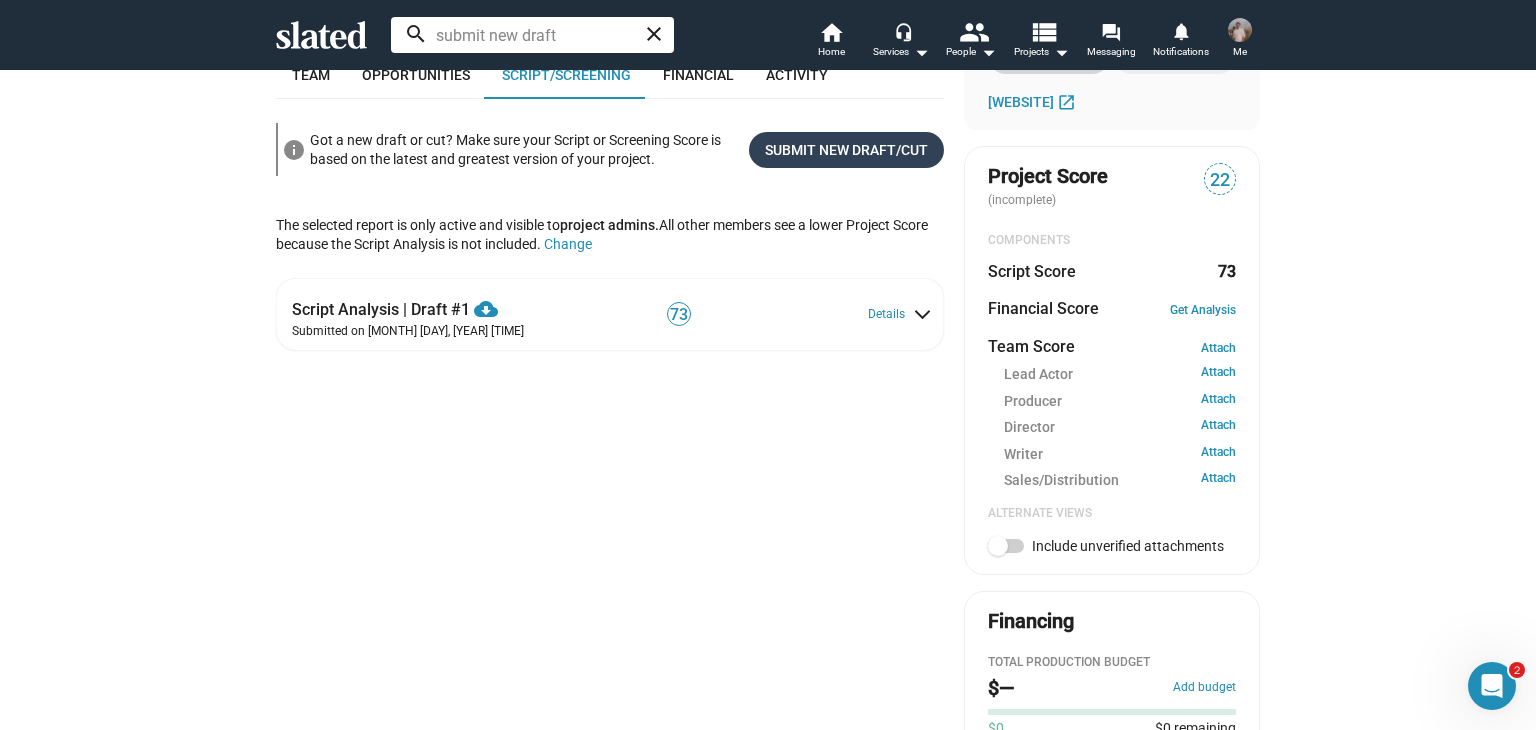 click on "Submit New Draft/Cut" 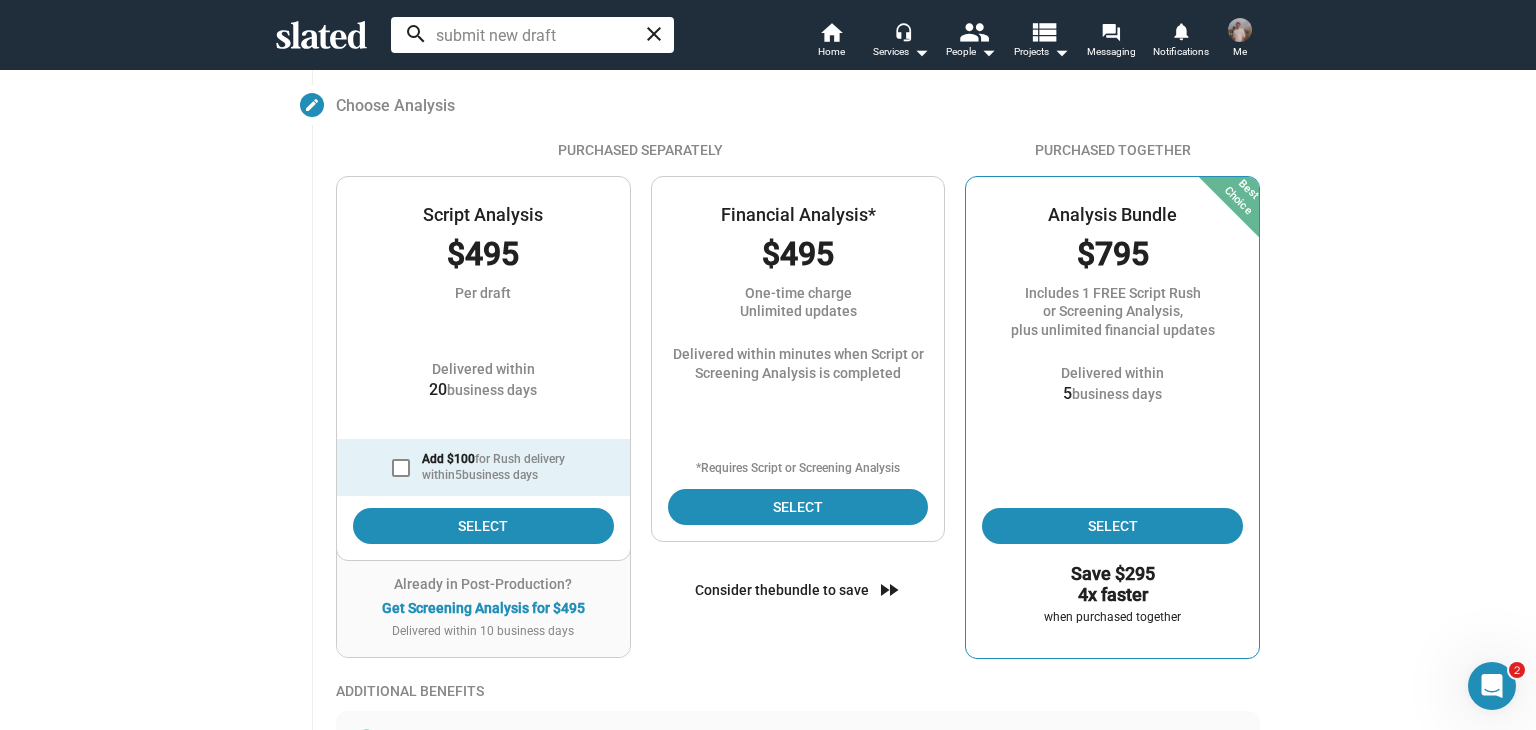 scroll, scrollTop: 418, scrollLeft: 0, axis: vertical 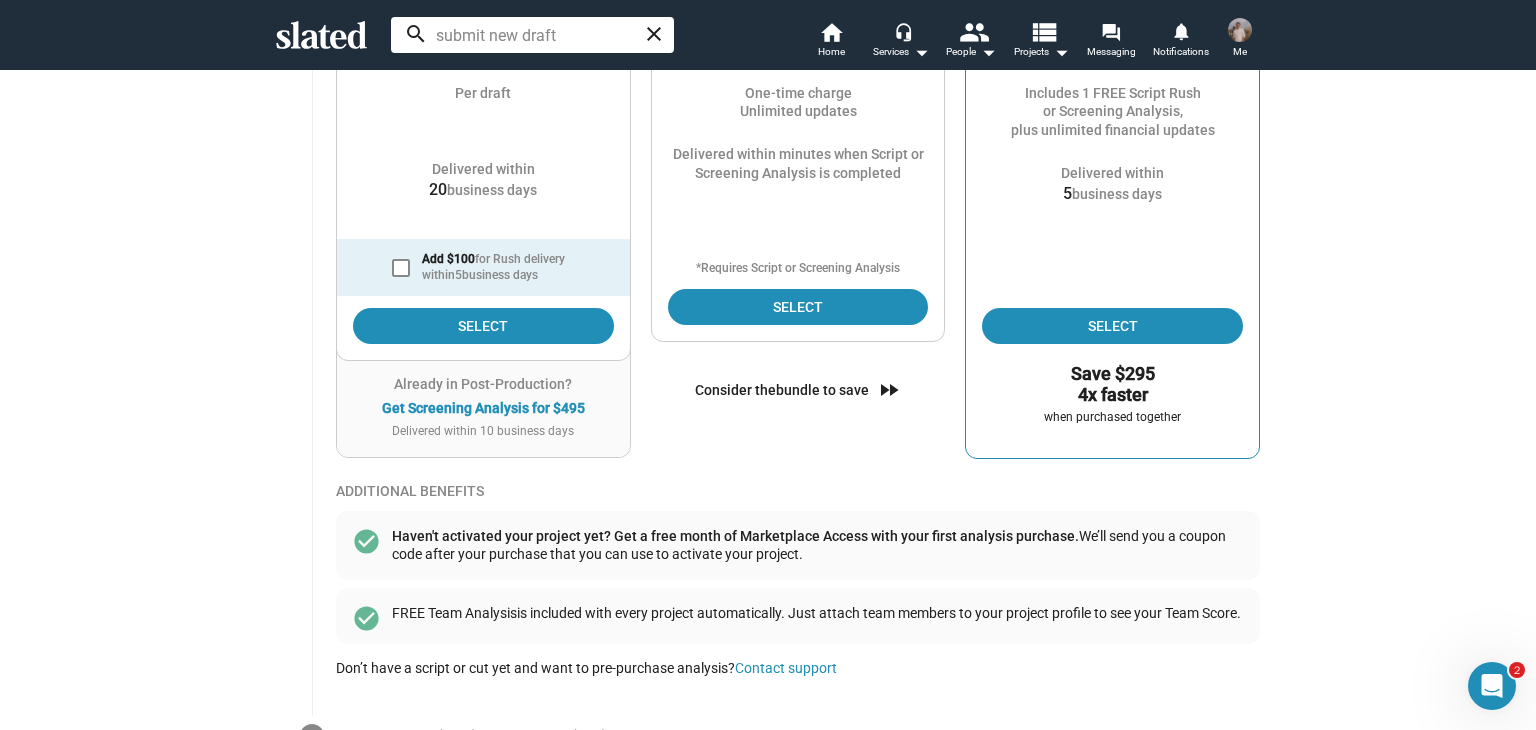 click at bounding box center (401, 268) 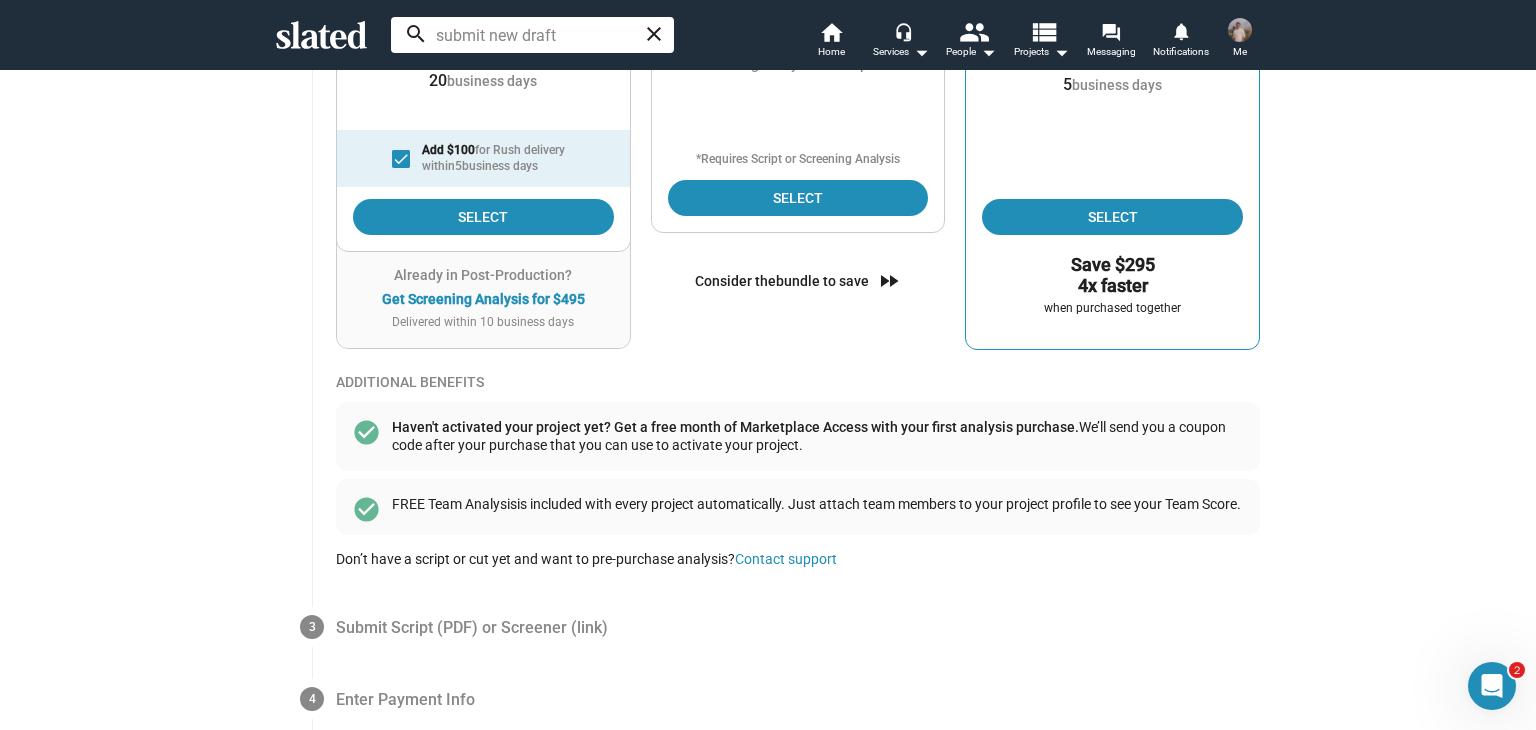 scroll, scrollTop: 718, scrollLeft: 0, axis: vertical 